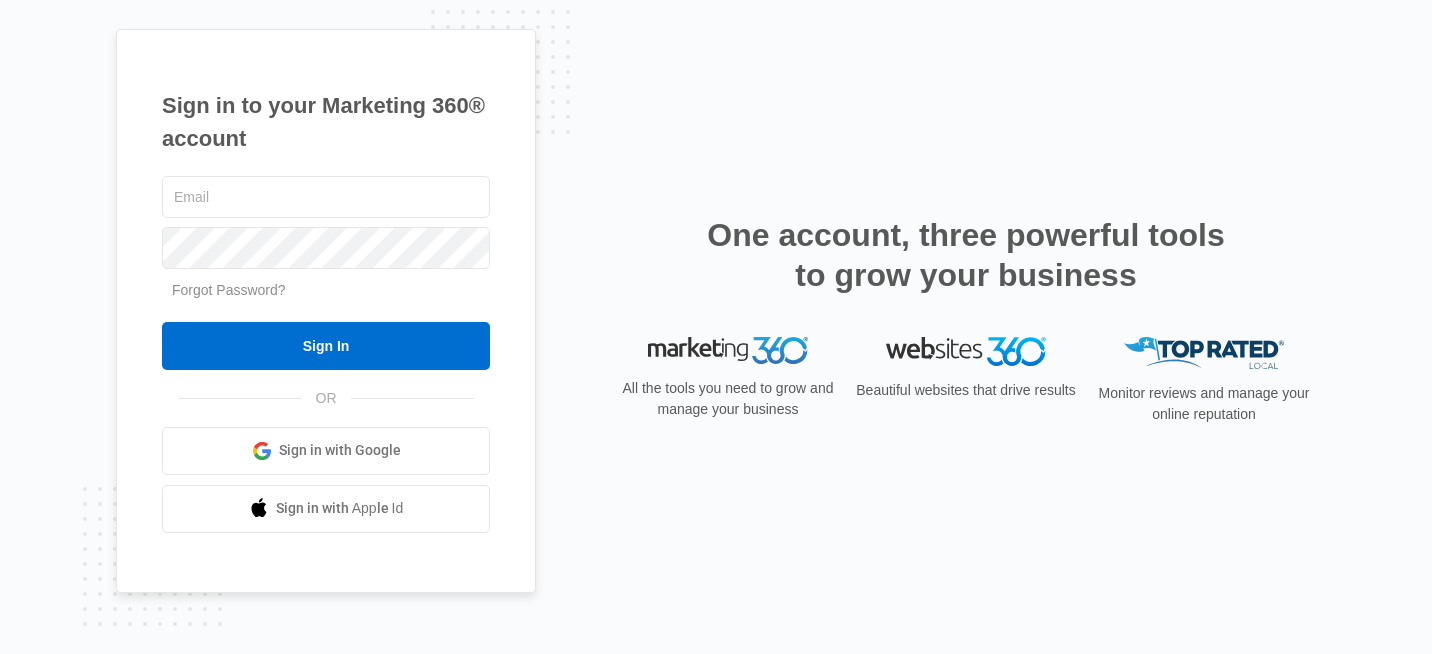 scroll, scrollTop: 0, scrollLeft: 0, axis: both 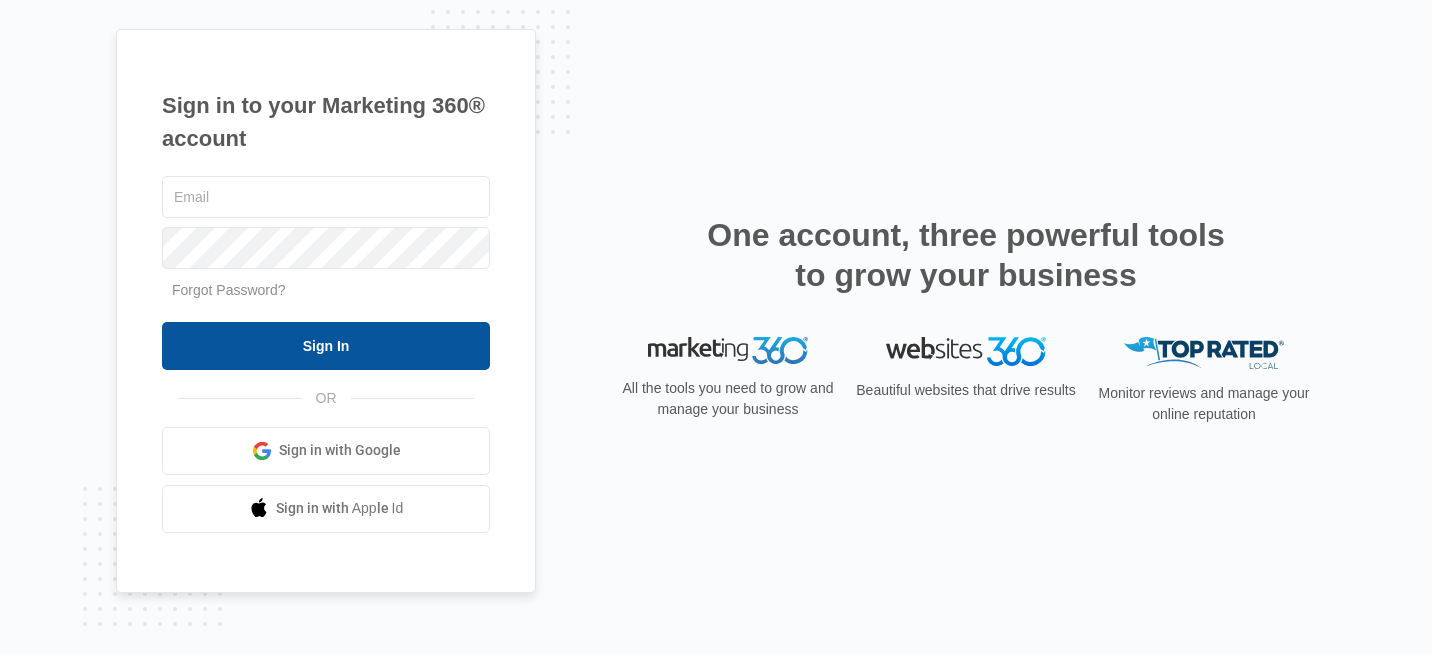 type on "[USERNAME]@example.com" 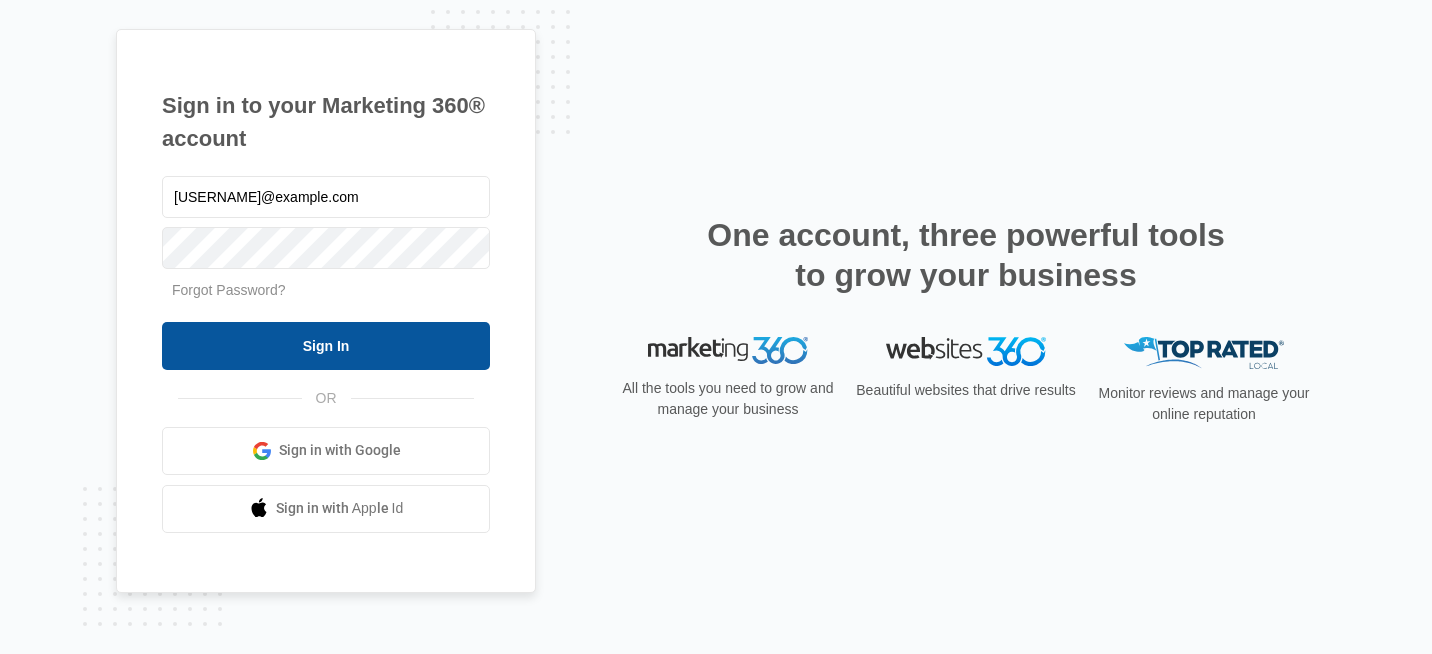 click on "Sign In" at bounding box center (326, 346) 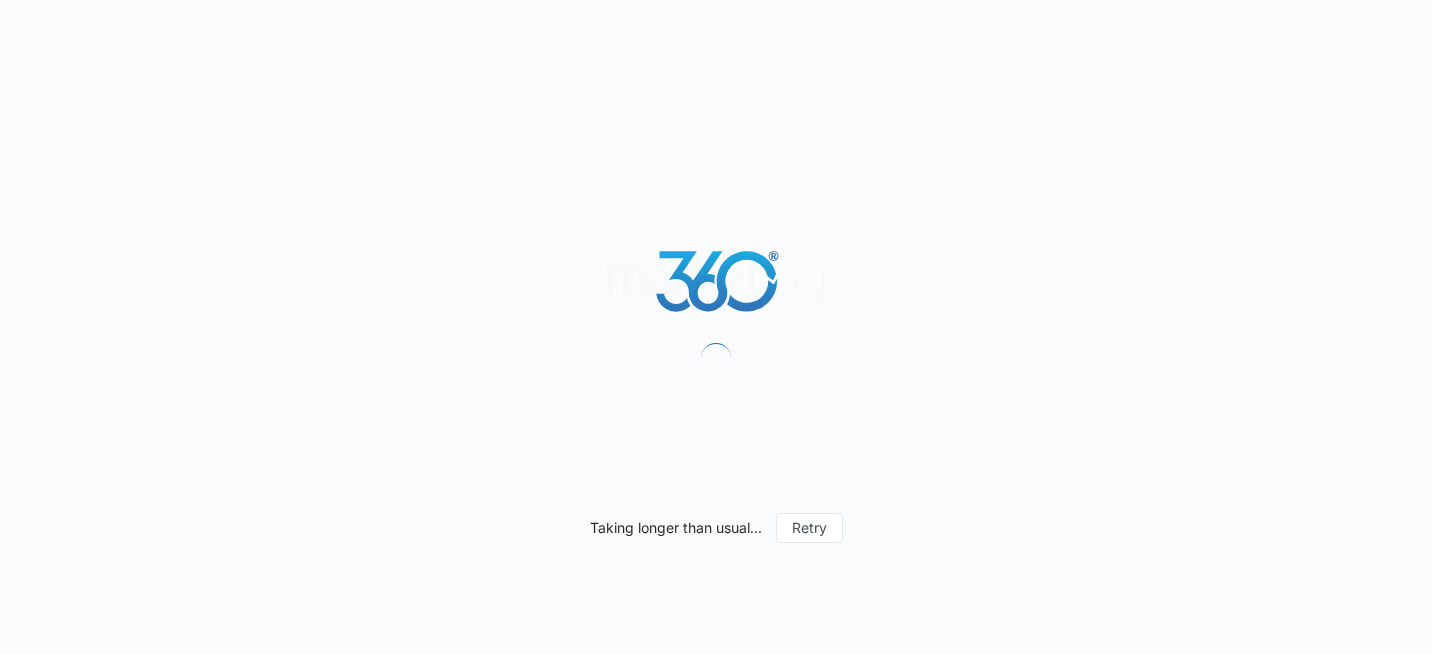 scroll, scrollTop: 0, scrollLeft: 0, axis: both 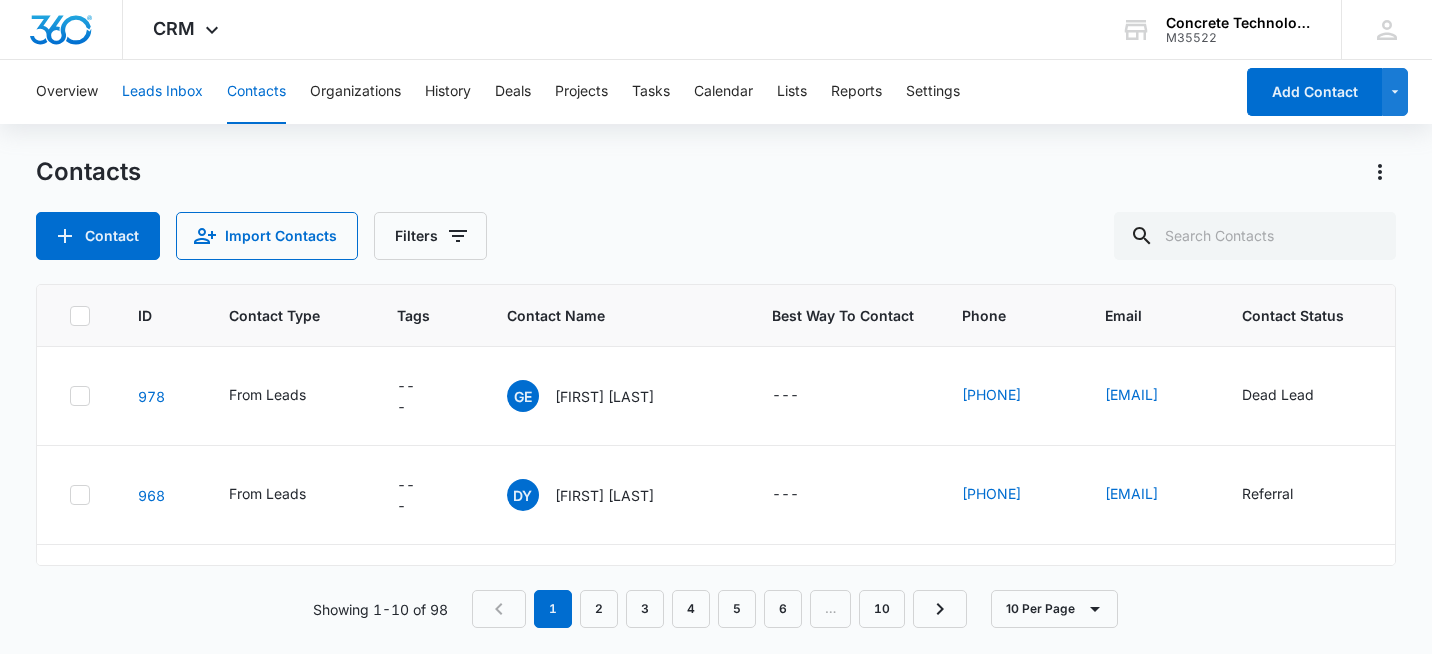 click on "Leads Inbox" at bounding box center [162, 92] 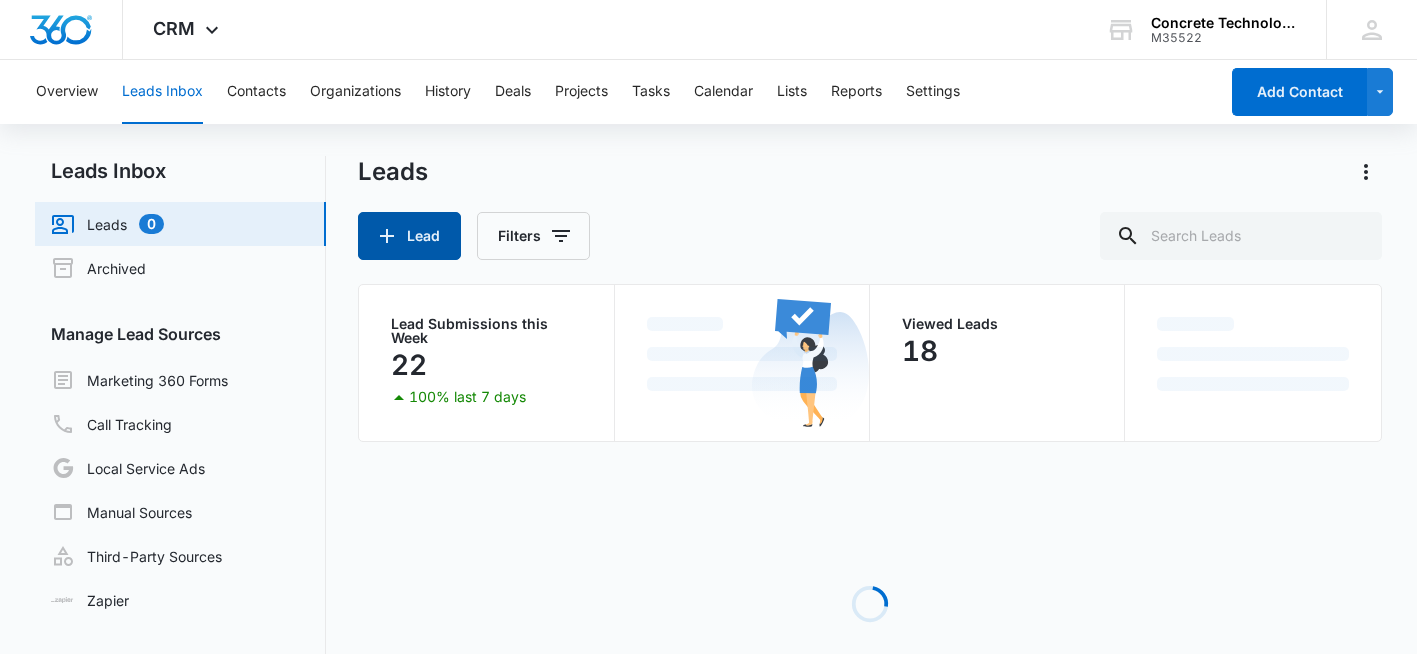 click on "Lead" at bounding box center (409, 236) 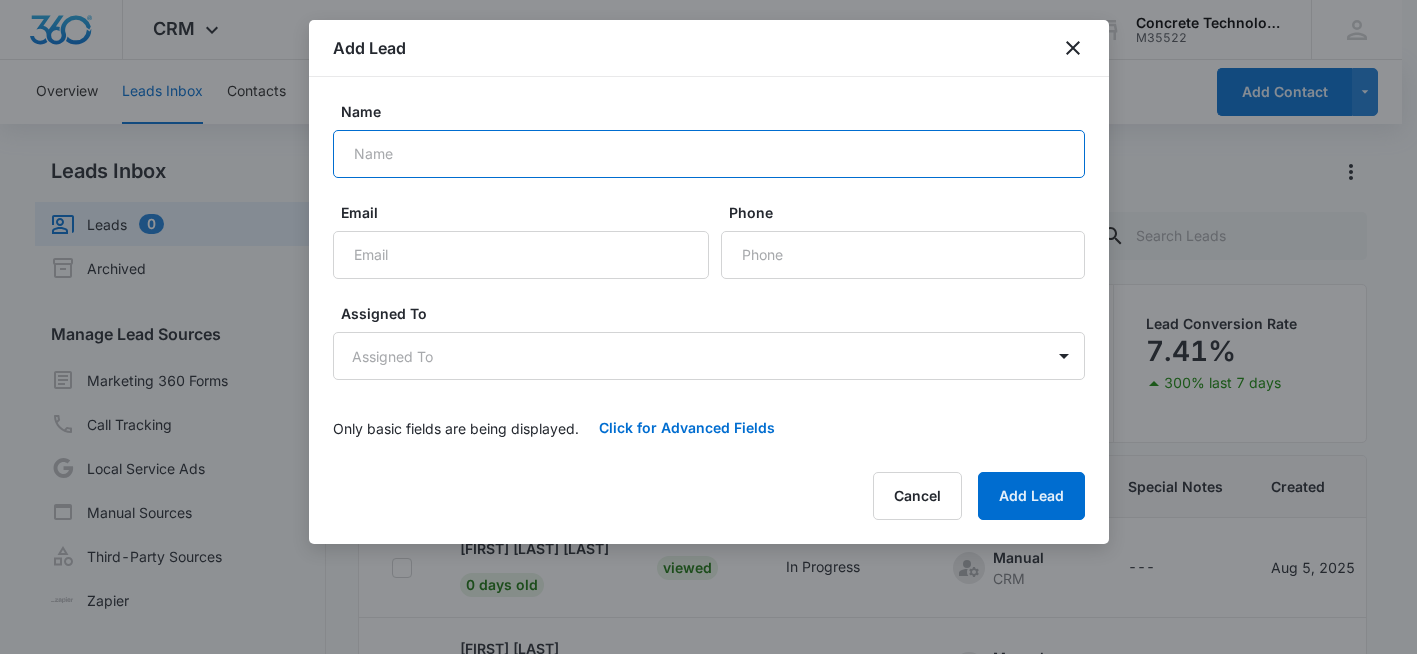 click on "Name" at bounding box center [709, 154] 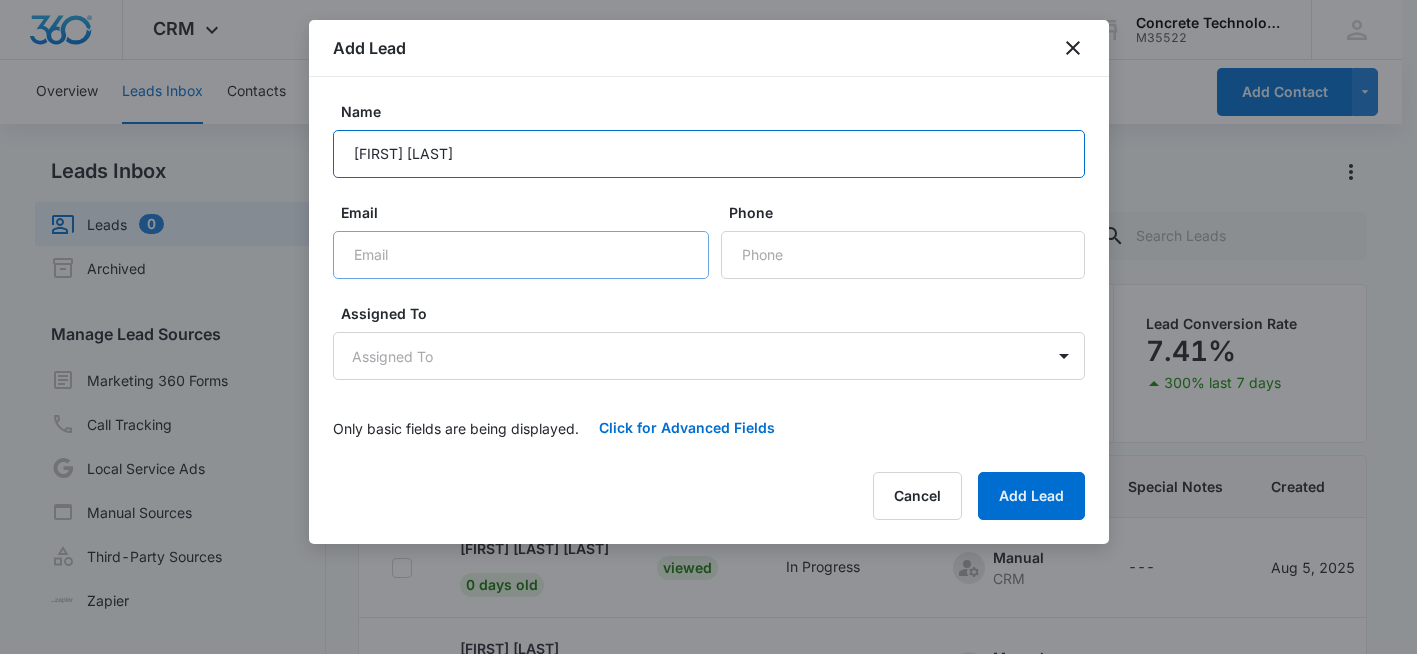 type on "[FIRST] [LAST]" 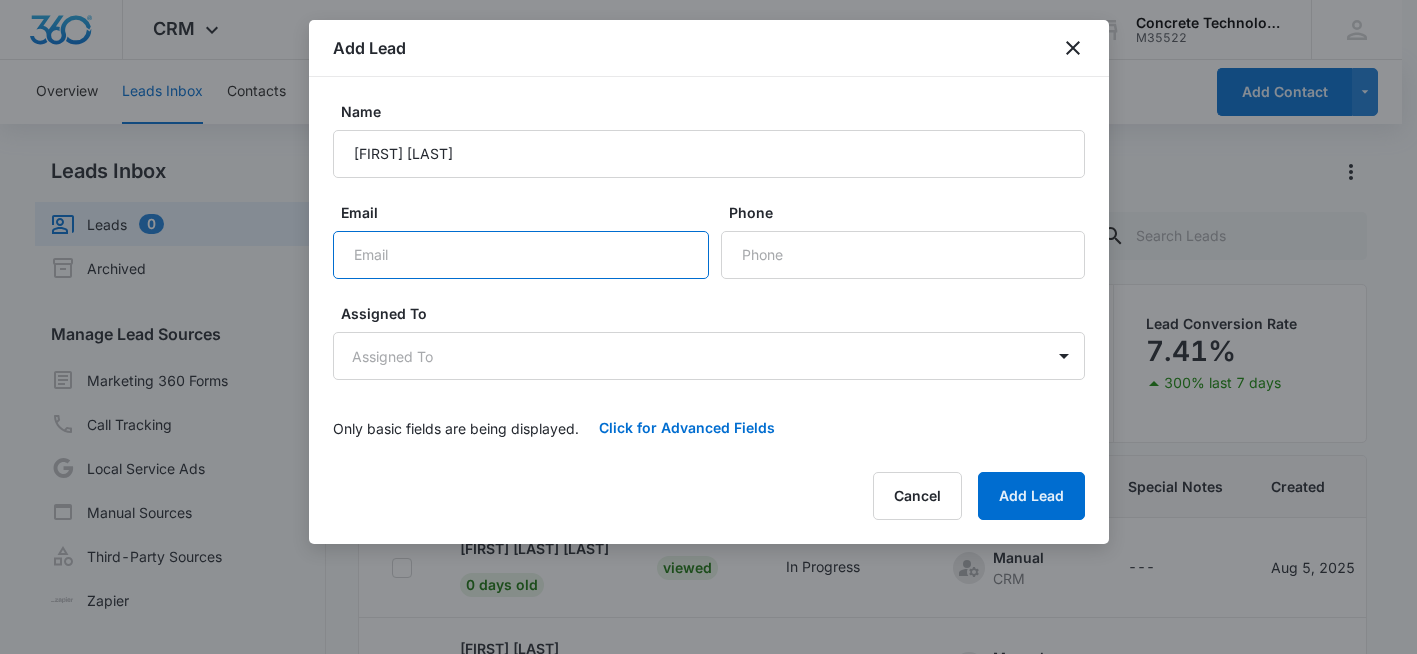 click on "Email" at bounding box center [521, 255] 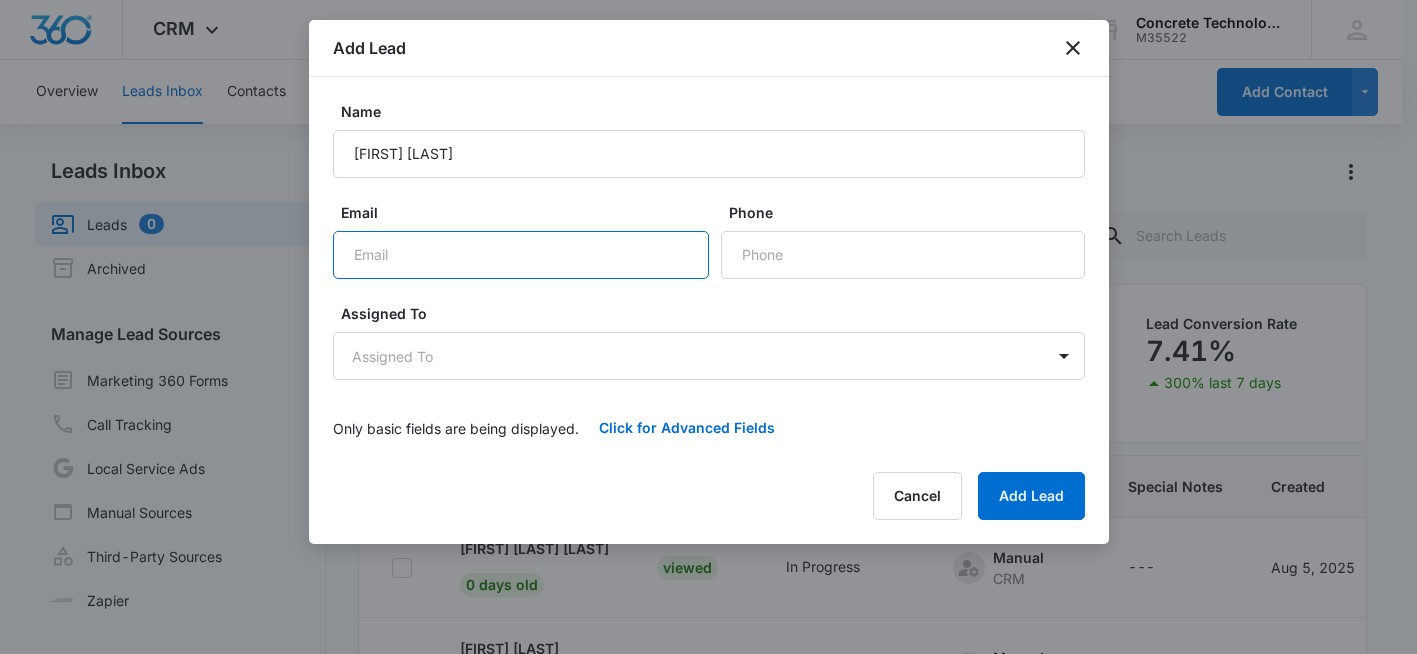 paste on "[EMAIL]" 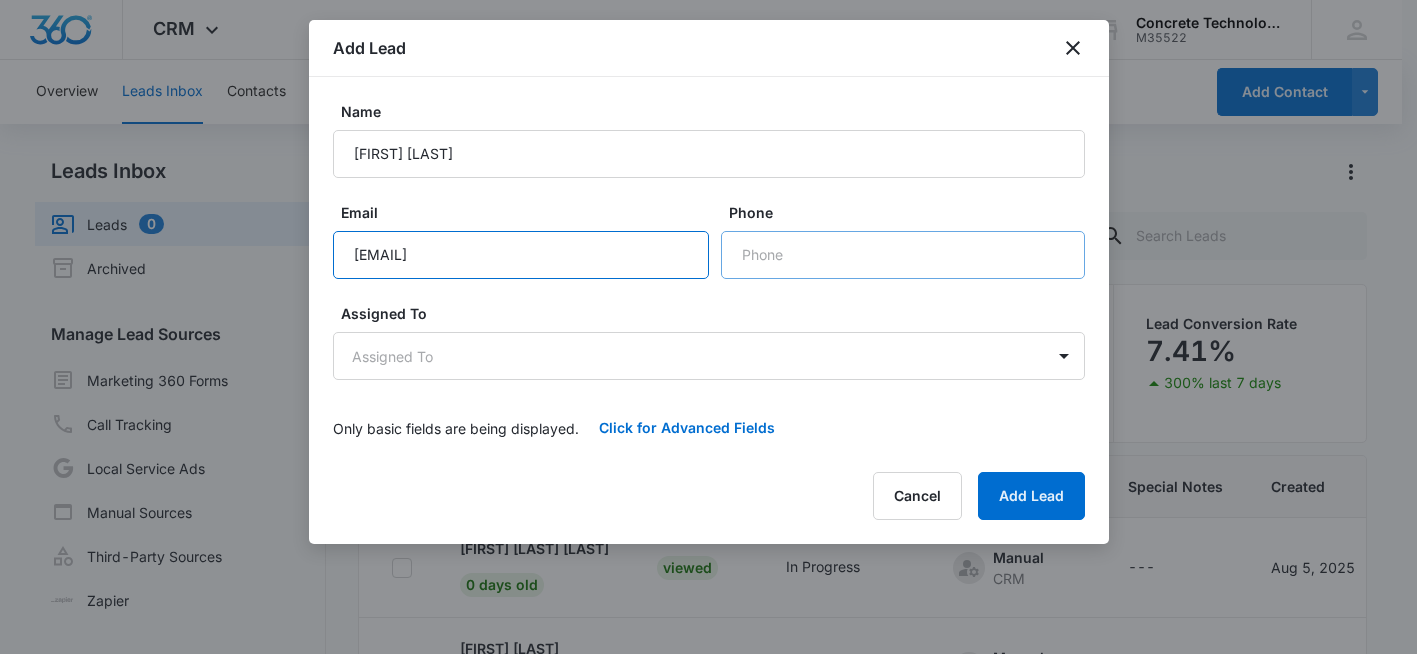 type on "[EMAIL]" 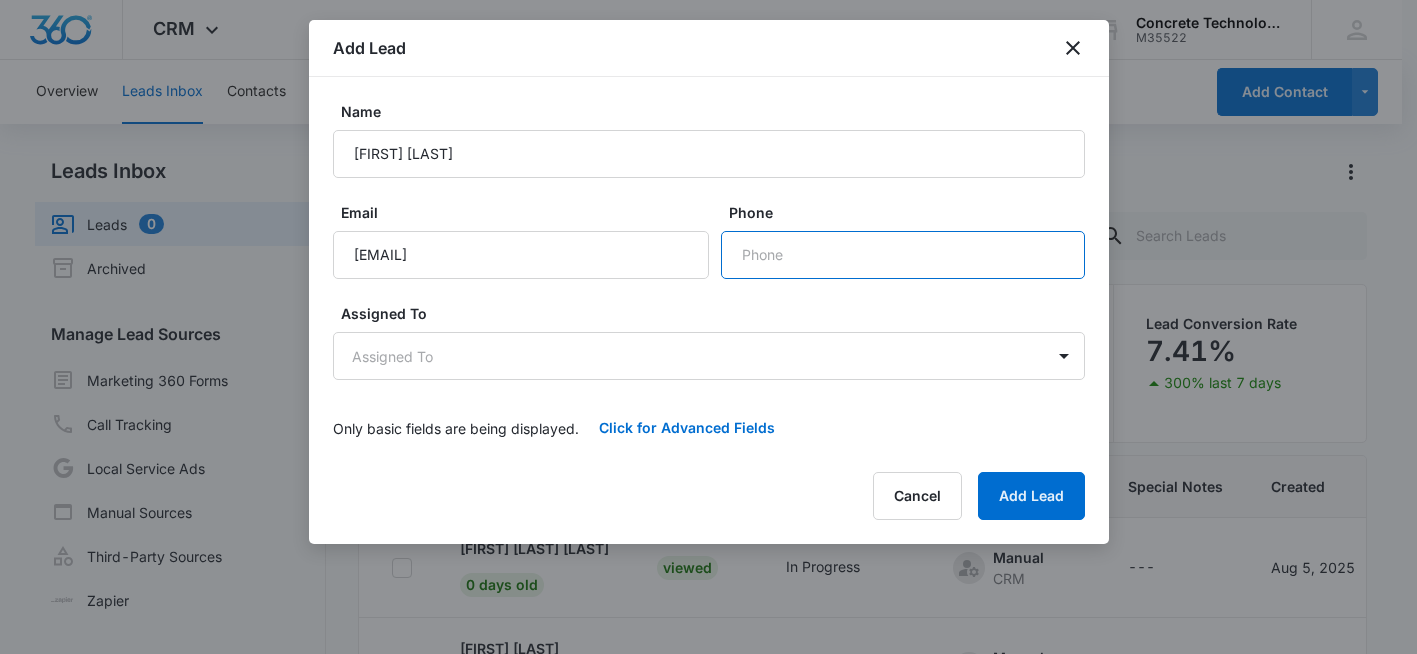click on "Phone" at bounding box center (903, 255) 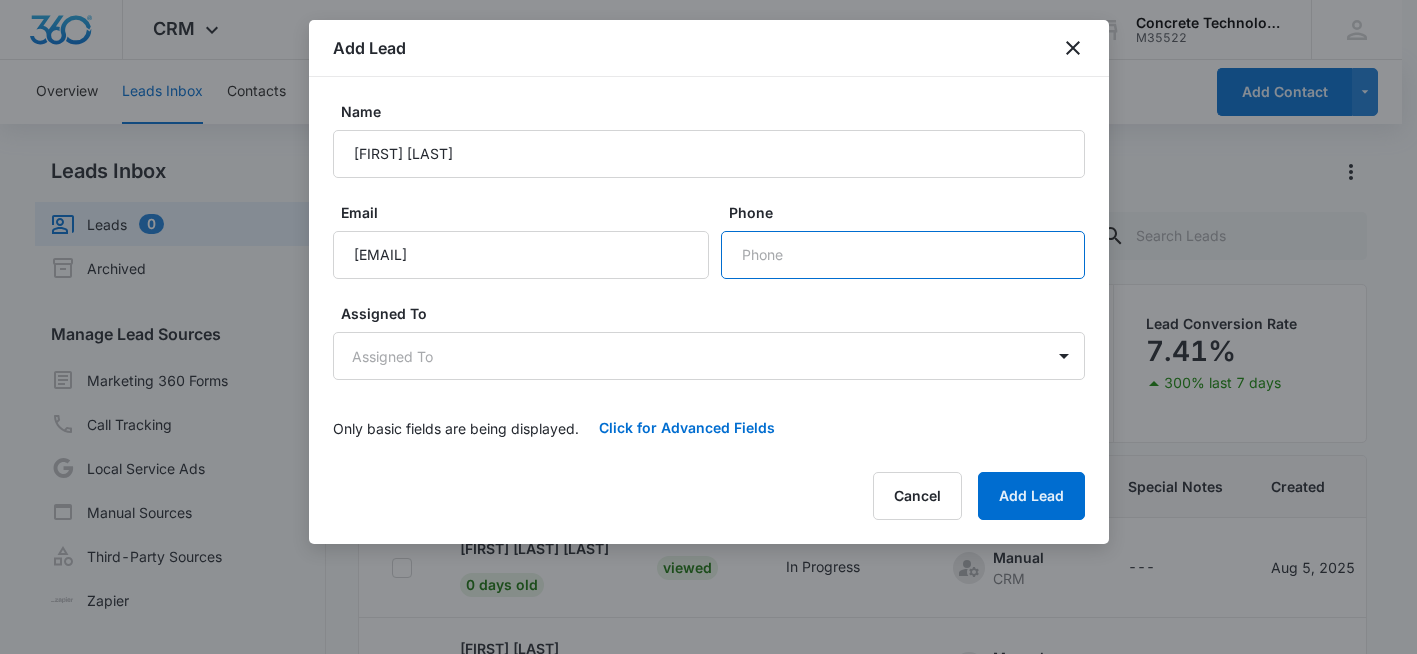 paste on "[PHONE]" 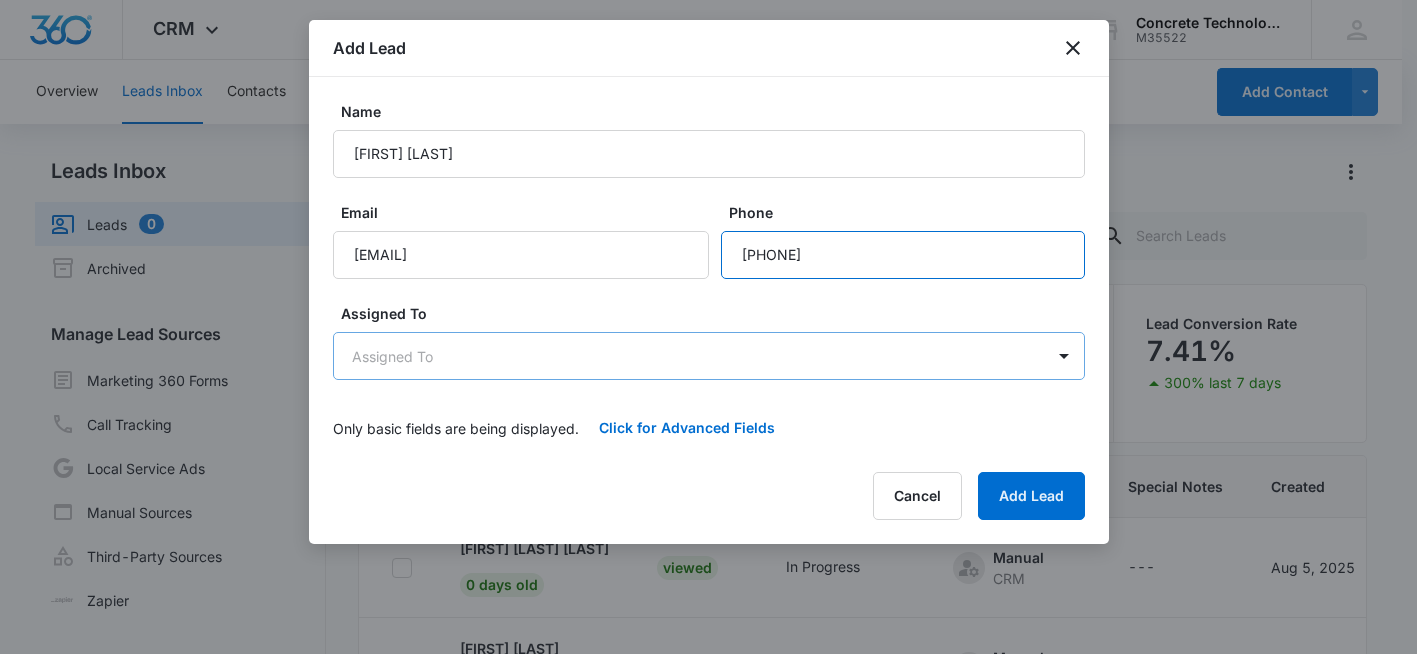 type on "[PHONE]" 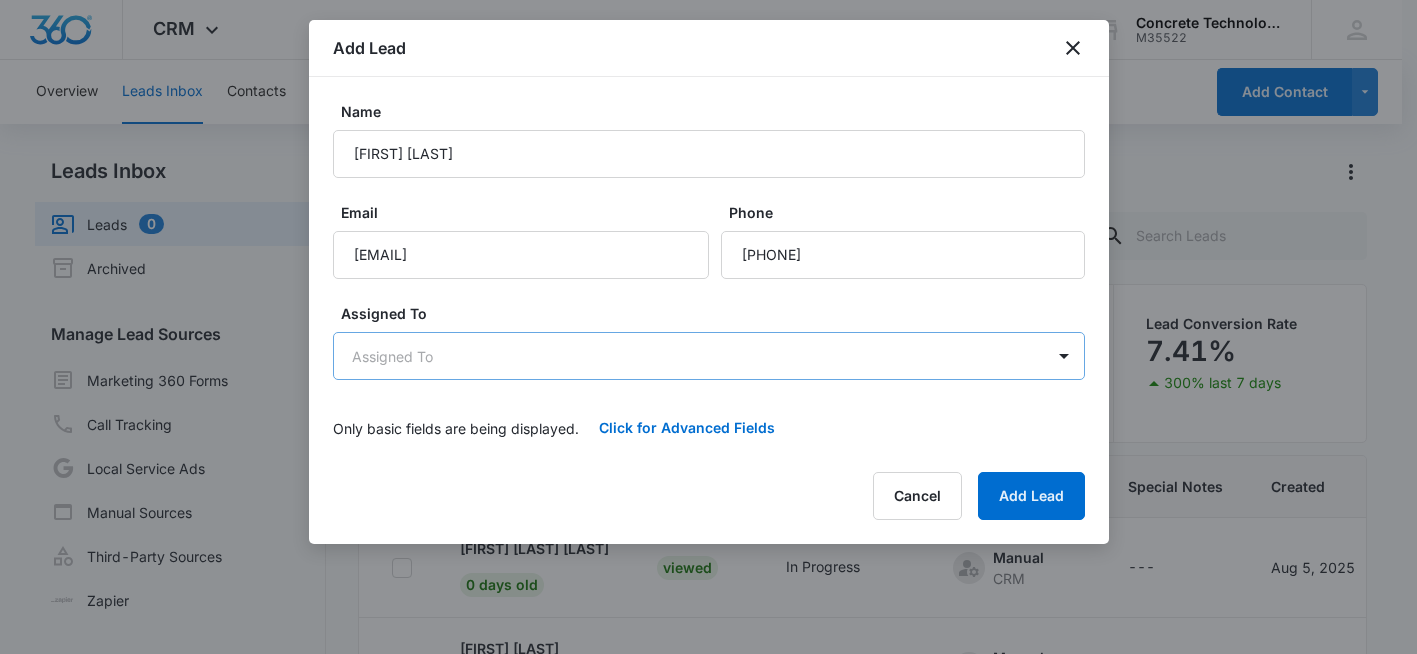 click on "CRM Apps Reputation Websites Forms CRM Email Social Shop Payments POS Content Ads Intelligence Files Brand Settings Concrete Technology M35522 Your Accounts View All sr [FIRST] [LAST] [EMAIL] My Profile Notifications Support Logout Terms & Conditions   •   Privacy Policy Overview Leads Inbox Contacts Organizations History Deals Projects Tasks Calendar Lists Reports Settings Add Contact Leads Inbox Leads 0 Archived Manage Lead Sources Marketing 360 Forms Call Tracking Local Service Ads Manual Sources Third-Party Sources Zapier Leads Lead Filters Lead Submissions this Week 22 100% last 7 days Unread Leads 0 You’re up to date! Viewed Leads 18 Lead Conversion Rate 7.41% 300% last 7 days Lead Name Lead Status Qualifying Status Source Special Notes Created Assigned To     [FIRST] [LAST] 0 days old Viewed In Progress Manual CRM --- [MONTH] [DAY], [YEAR] [FIRST] [LAST] [FIRST] [LAST] 0 days old Viewed In Progress Manual CRM --- [MONTH] [DAY], [YEAR] [FIRST] [LAST] [FIRST] [LAST] 0 days old Viewed New Manual" at bounding box center (708, 411) 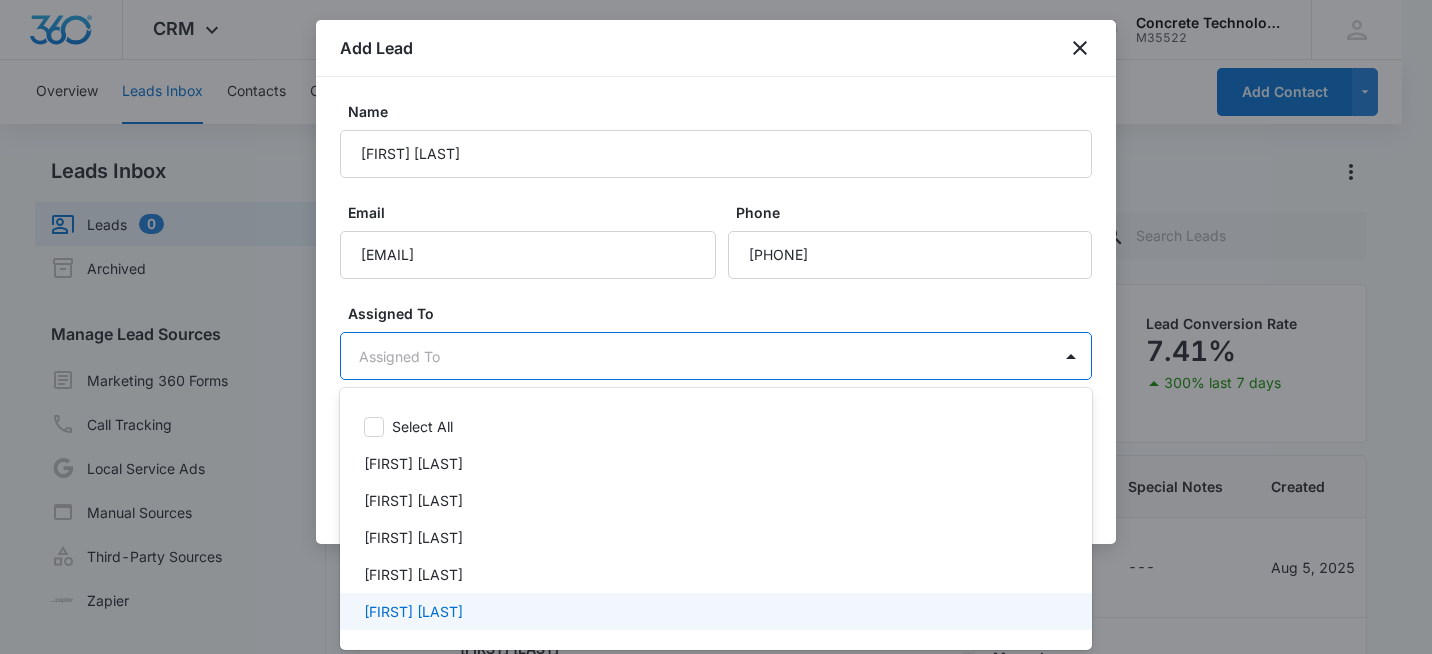 click on "[FIRST] [LAST]" at bounding box center (413, 611) 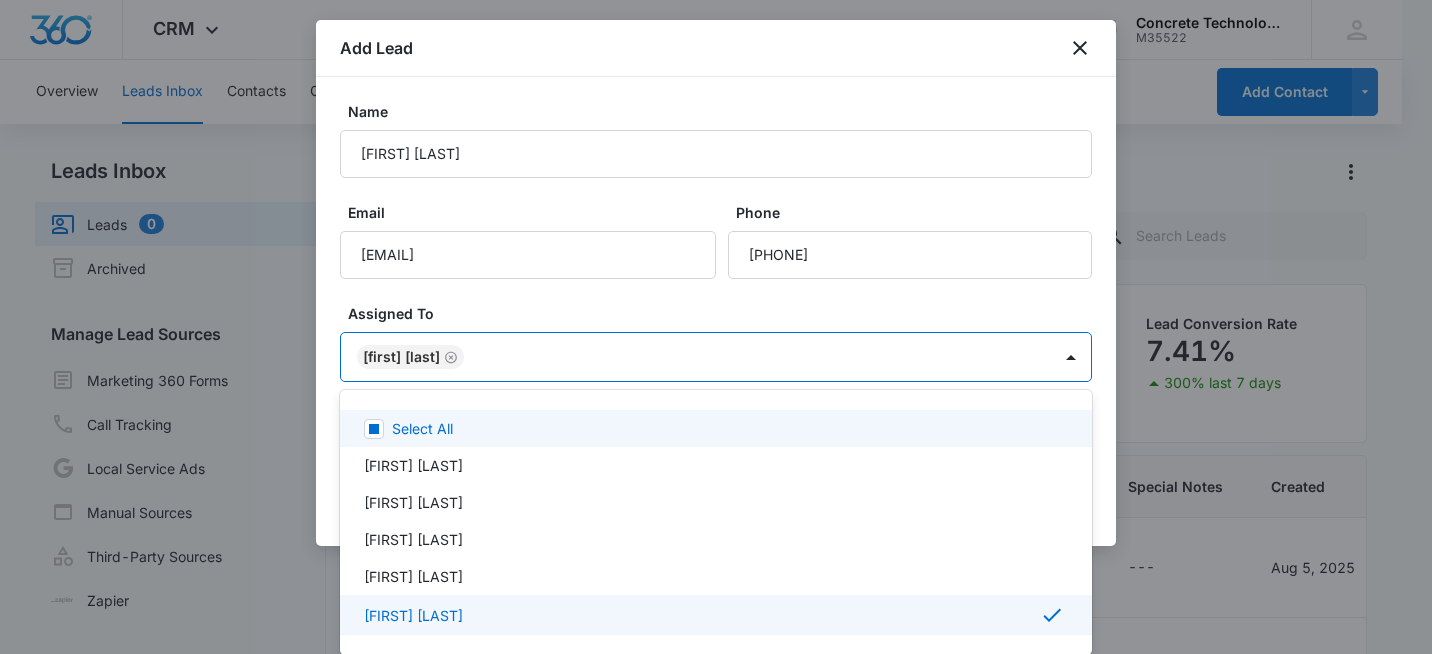 click at bounding box center [716, 327] 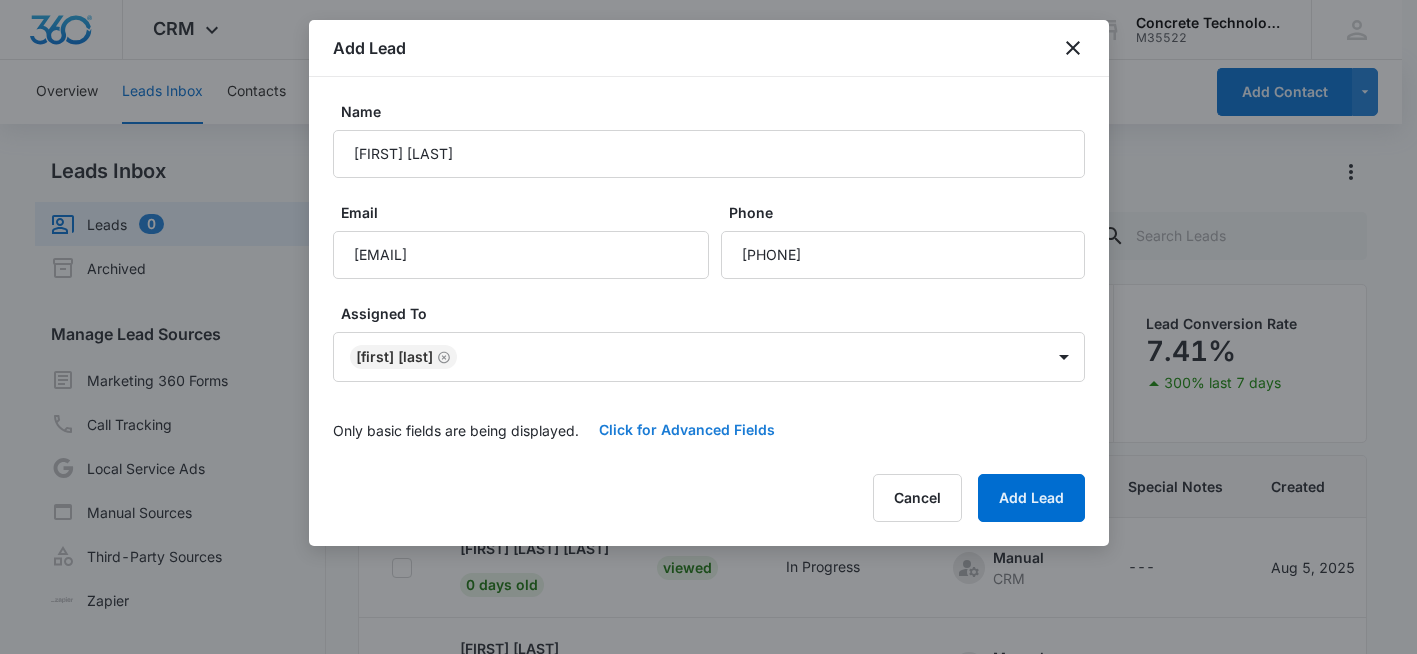 click on "Click for Advanced Fields" at bounding box center [687, 430] 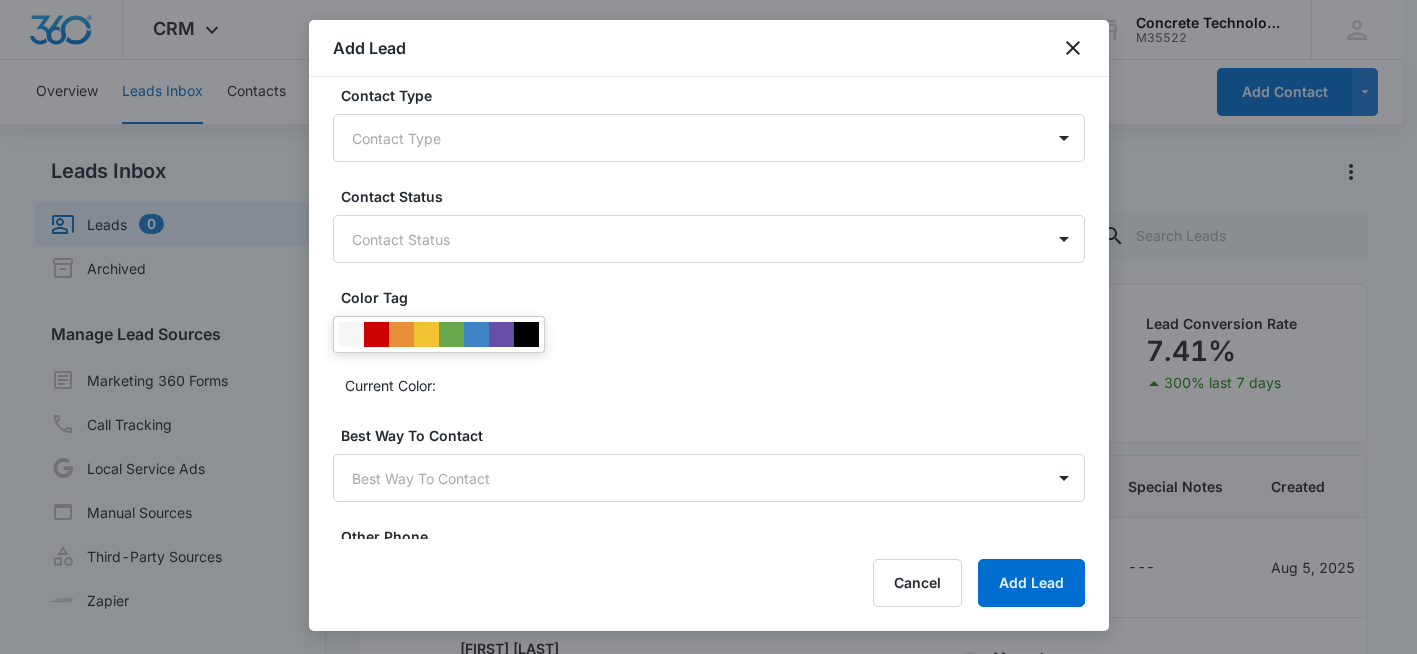 scroll, scrollTop: 400, scrollLeft: 0, axis: vertical 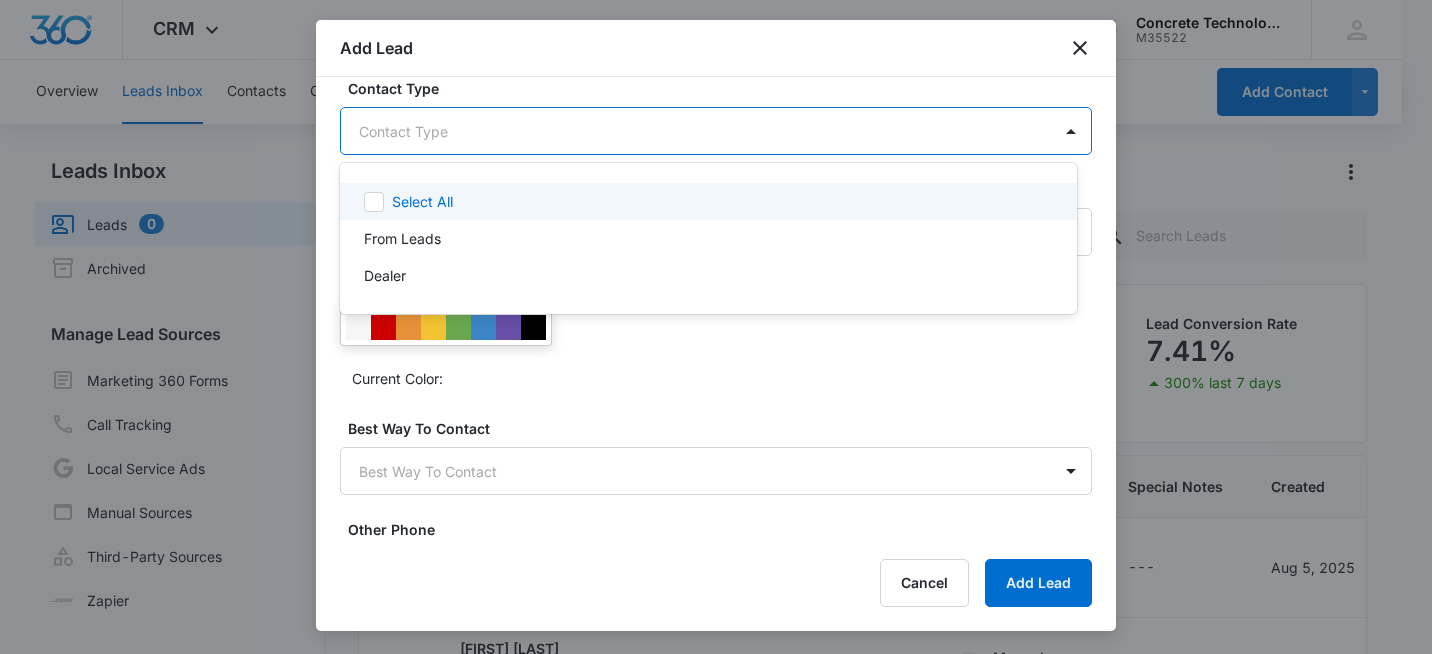 click on "CRM Apps Reputation Websites Forms CRM Email Social Shop Payments POS Content Ads Intelligence Files Brand Settings Concrete Technology M35522 Your Accounts View All sr [FIRST] [LAST] [EMAIL] My Profile Notifications Support Logout Terms & Conditions   •   Privacy Policy Overview Leads Inbox Contacts Organizations History Deals Projects Tasks Calendar Lists Reports Settings Add Contact Leads Inbox Leads 0 Archived Manage Lead Sources Marketing 360 Forms Call Tracking Local Service Ads Manual Sources Third-Party Sources Zapier Leads Lead Filters Lead Submissions this Week 22 100% last 7 days Unread Leads 0 You’re up to date! Viewed Leads 18 Lead Conversion Rate 7.41% 300% last 7 days Lead Name Lead Status Qualifying Status Source Special Notes Created Assigned To     [FIRST] [LAST] 0 days old Viewed In Progress Manual CRM --- [MONTH] [DAY], [YEAR] [FIRST] [LAST] [FIRST] [LAST] 0 days old Viewed In Progress Manual CRM --- [MONTH] [DAY], [YEAR] [FIRST] [LAST] [FIRST] [LAST] 0 days old Viewed New Manual" at bounding box center (716, 327) 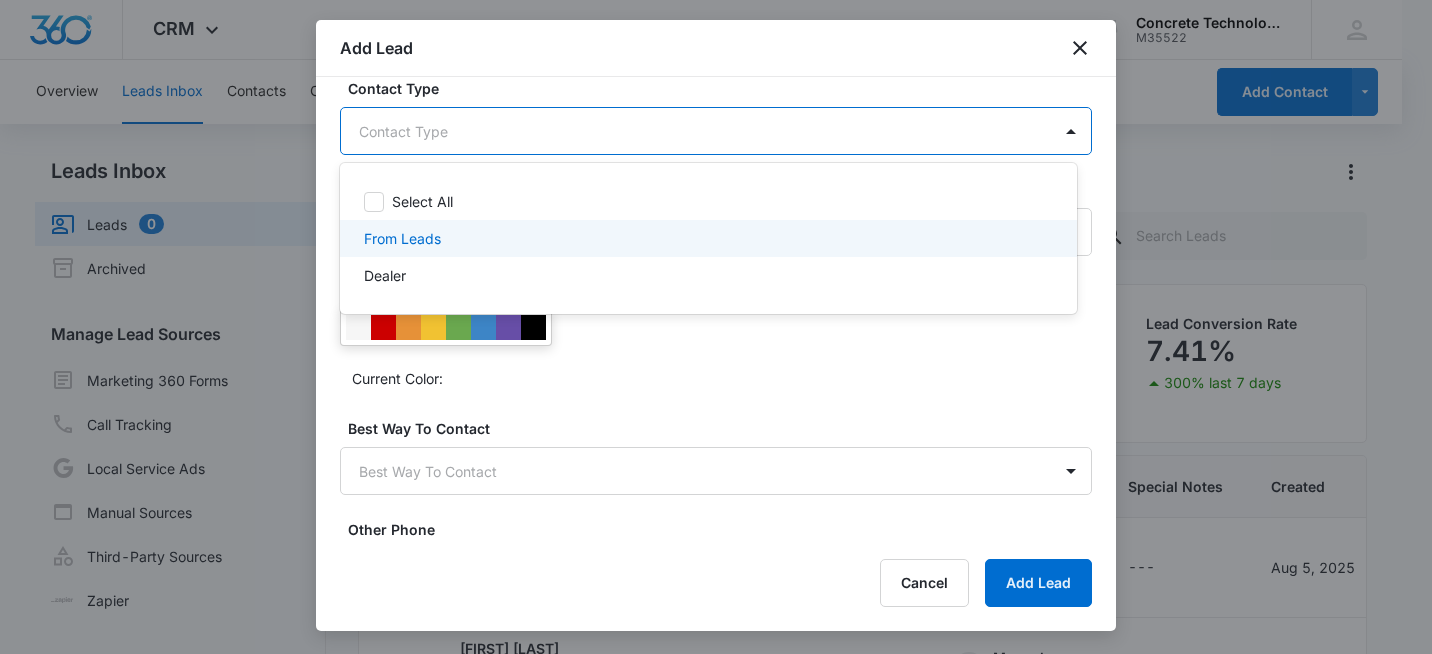 click on "From Leads" at bounding box center [402, 238] 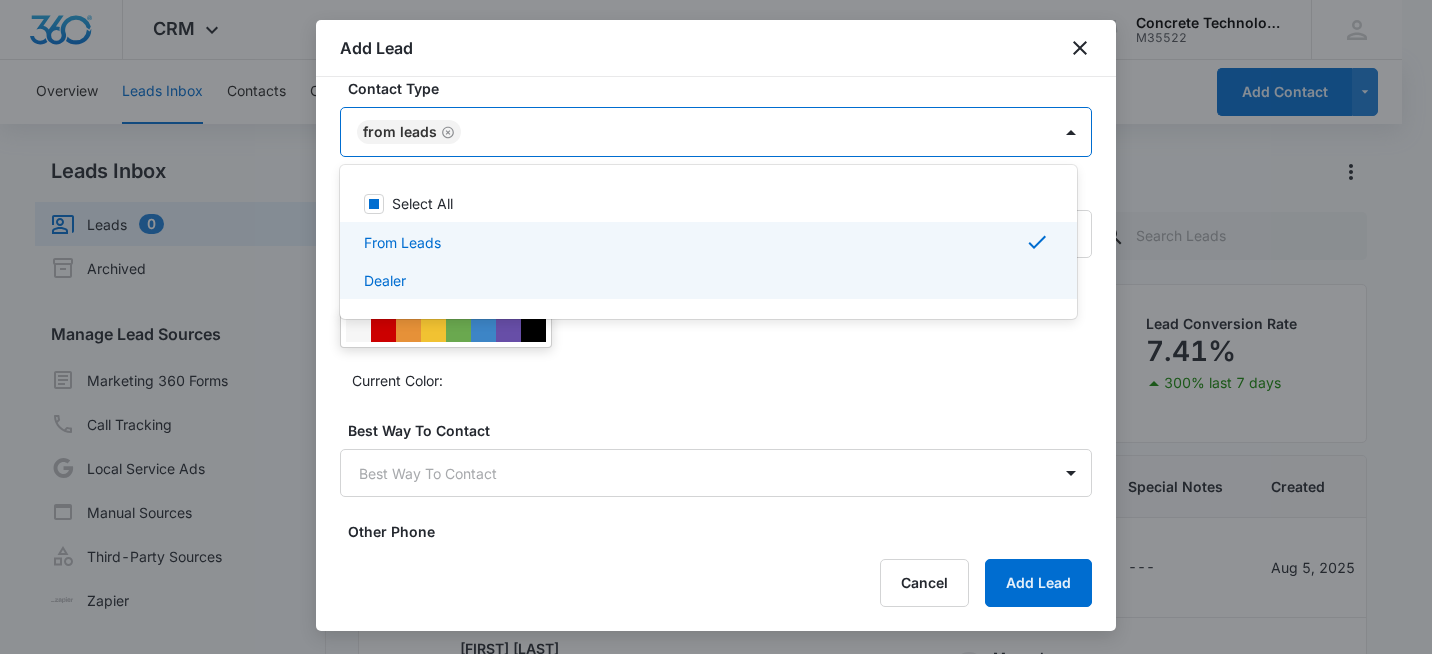 click at bounding box center [716, 327] 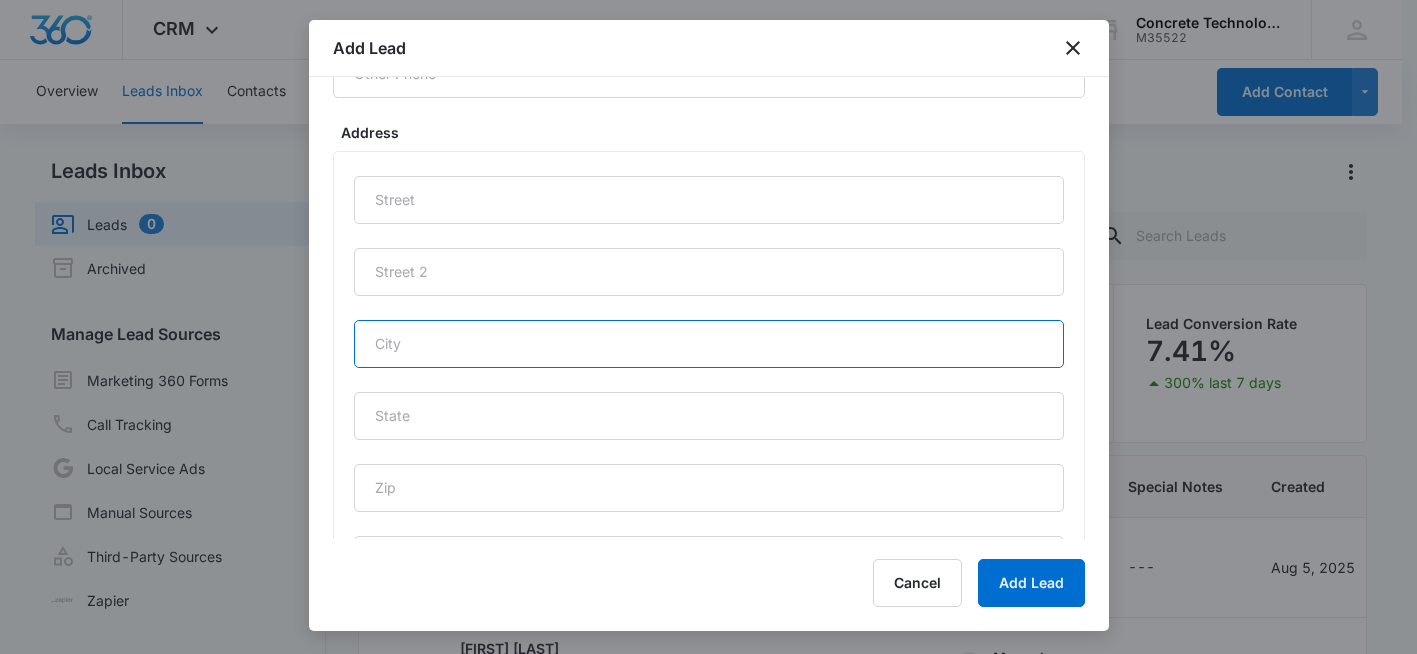 click at bounding box center [709, 344] 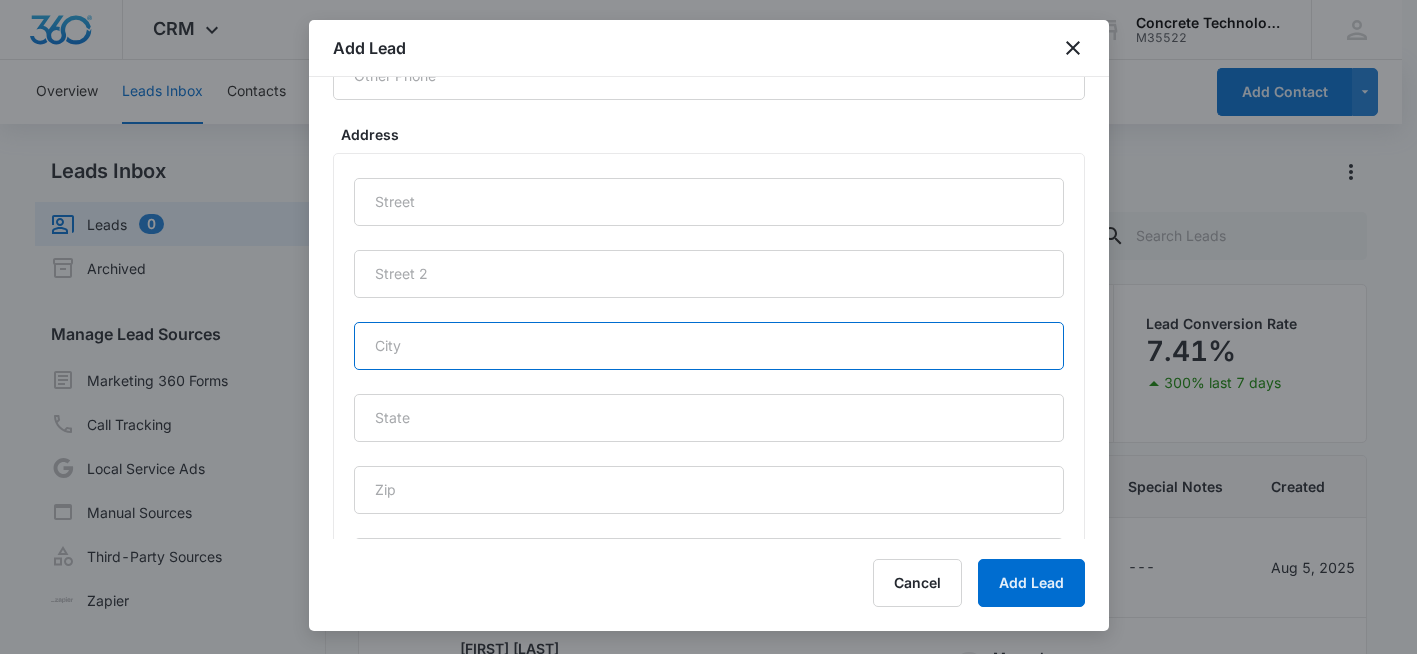 paste on "Orlando" 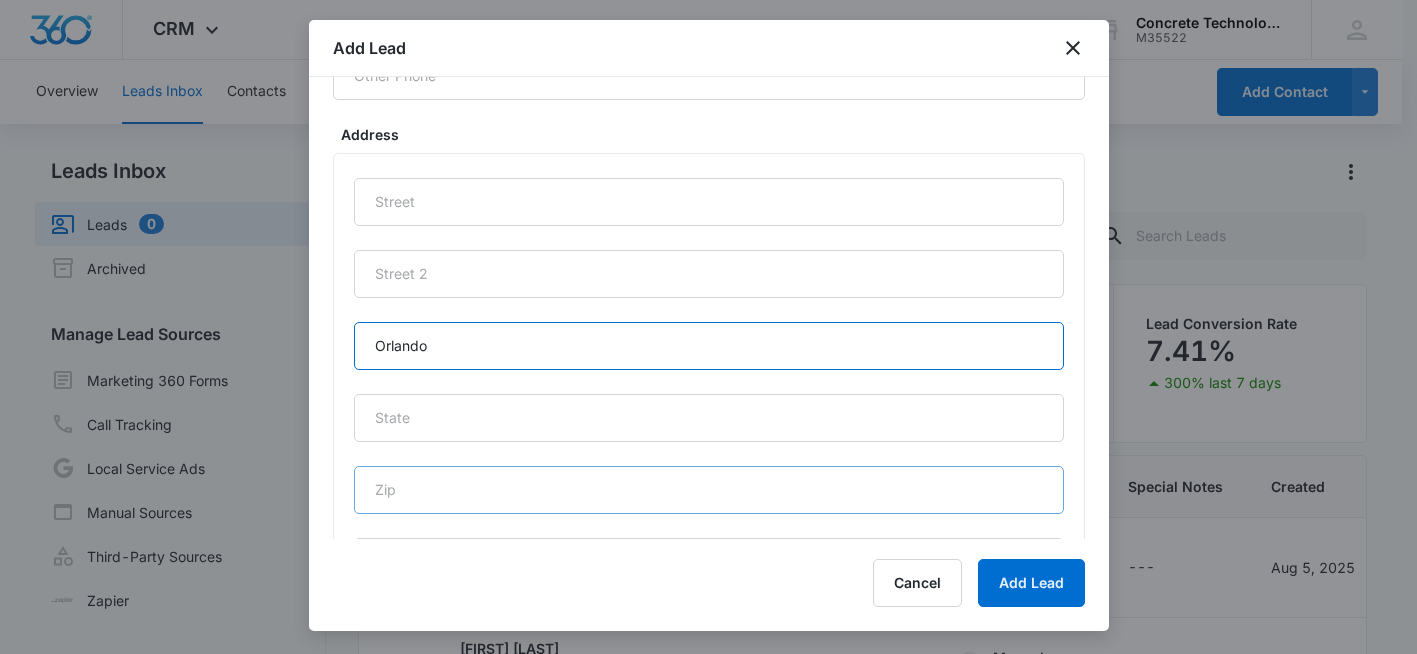 type on "Orlando" 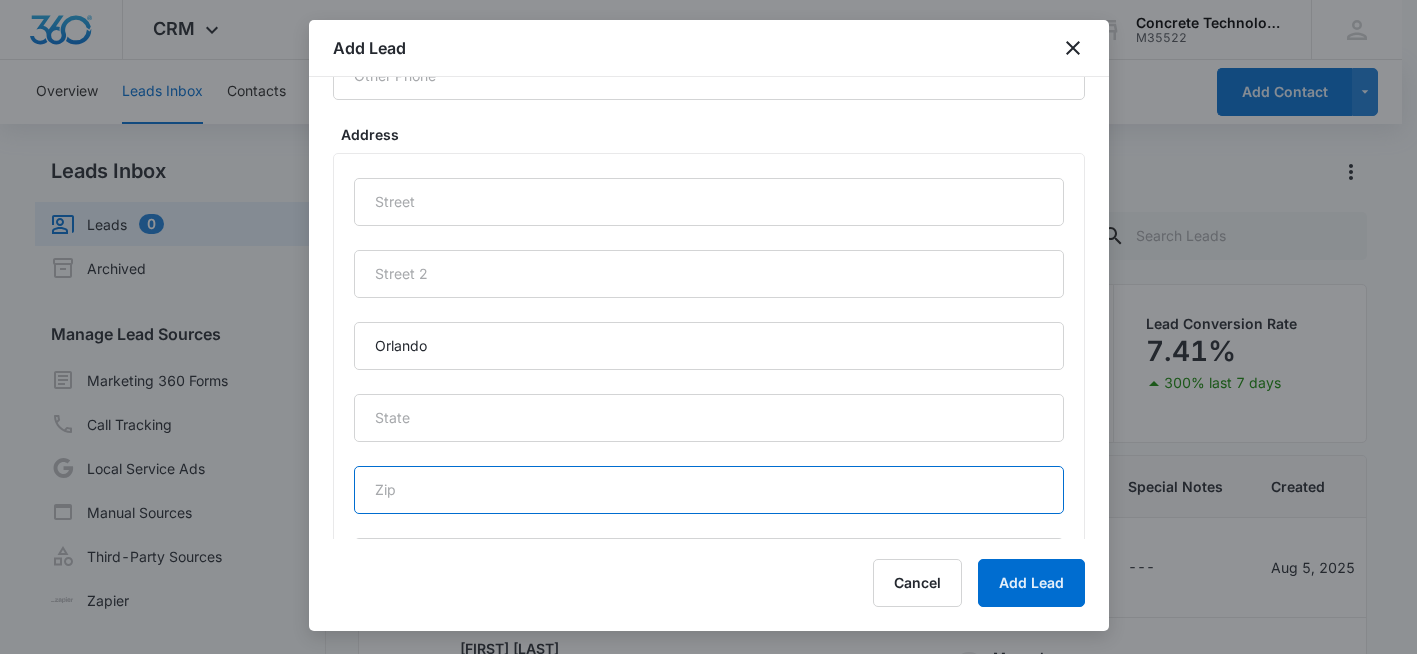 click at bounding box center [709, 490] 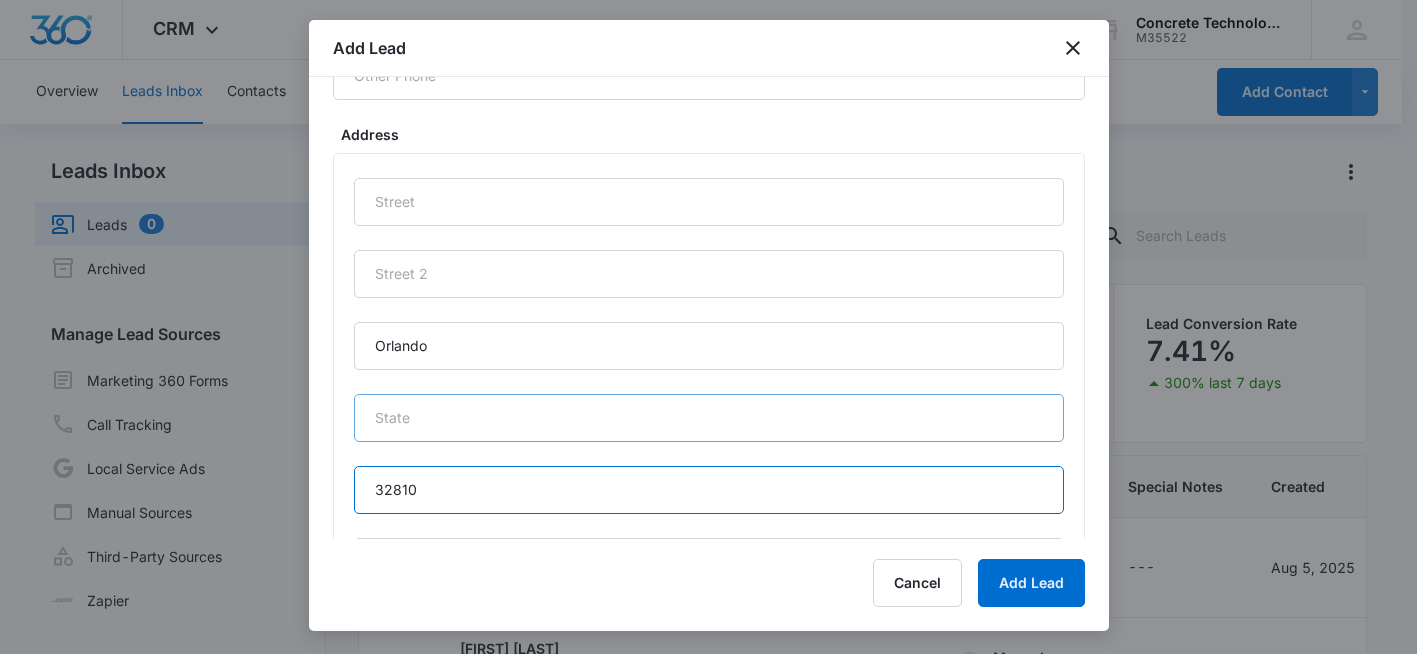 type on "32810" 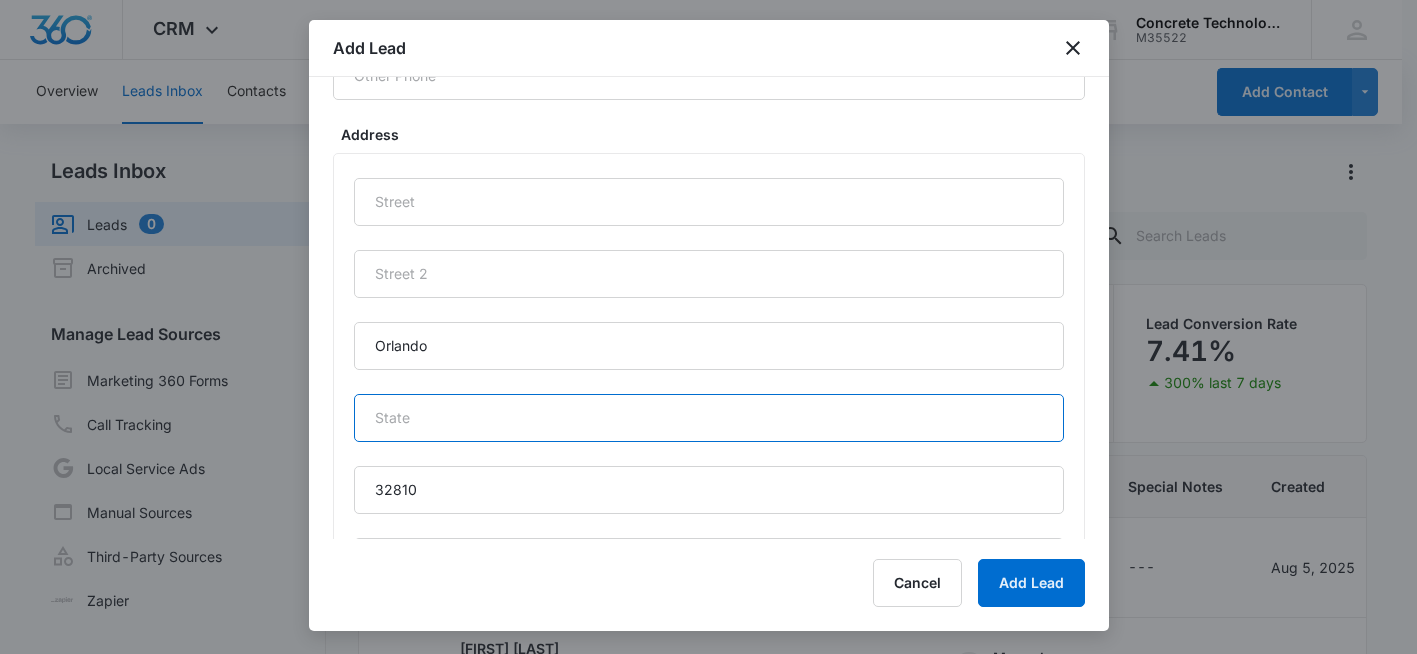 click at bounding box center (709, 418) 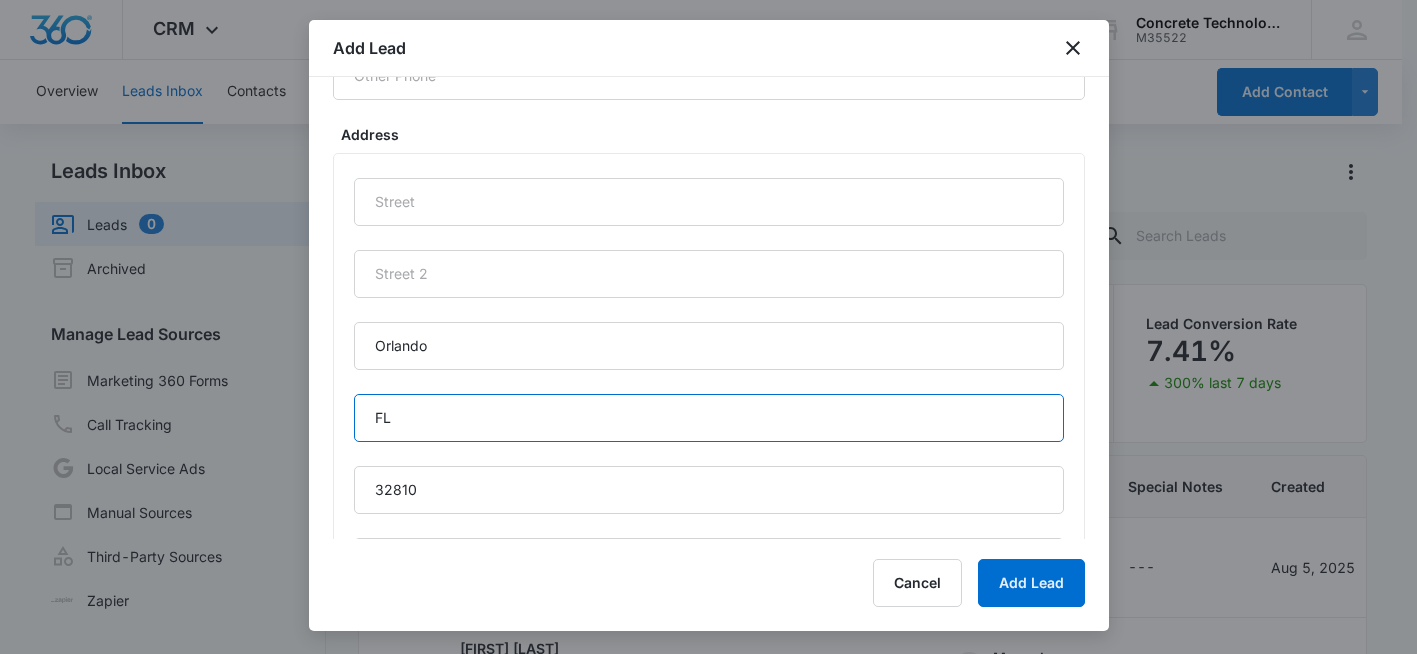type on "Florida" 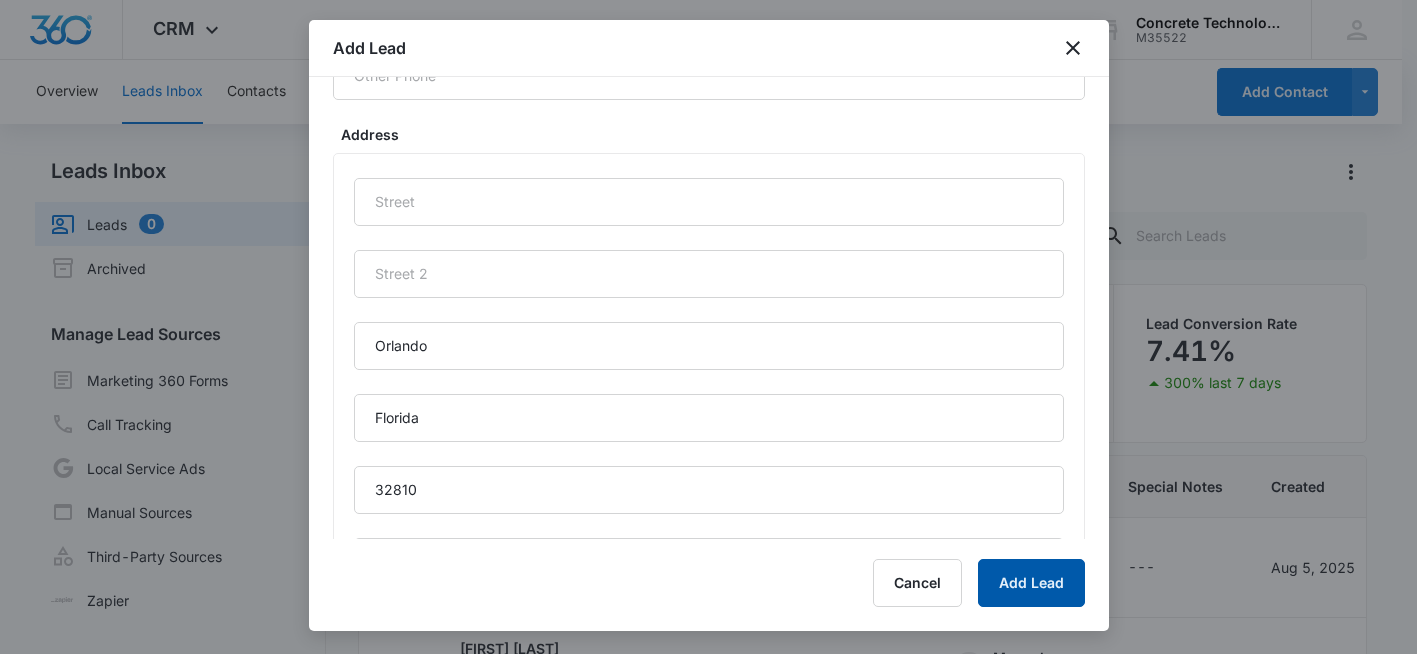 click on "Add Lead" at bounding box center (1031, 583) 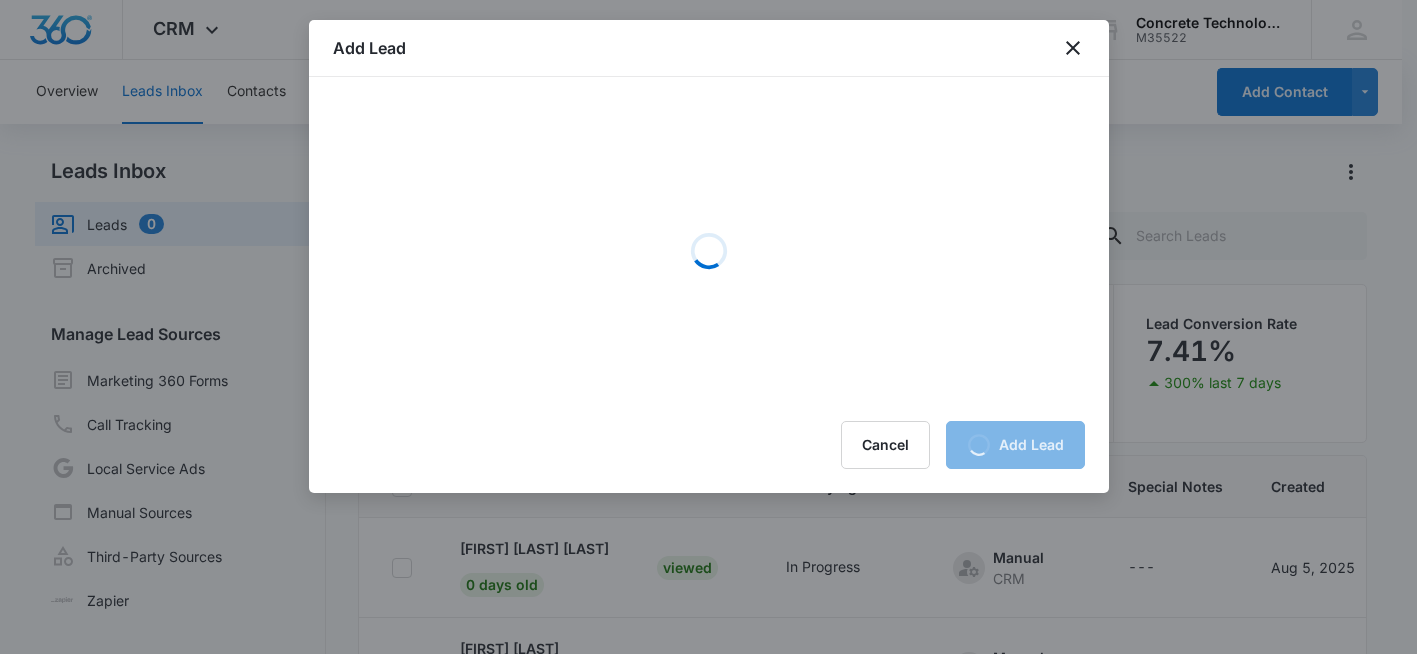 scroll, scrollTop: 0, scrollLeft: 0, axis: both 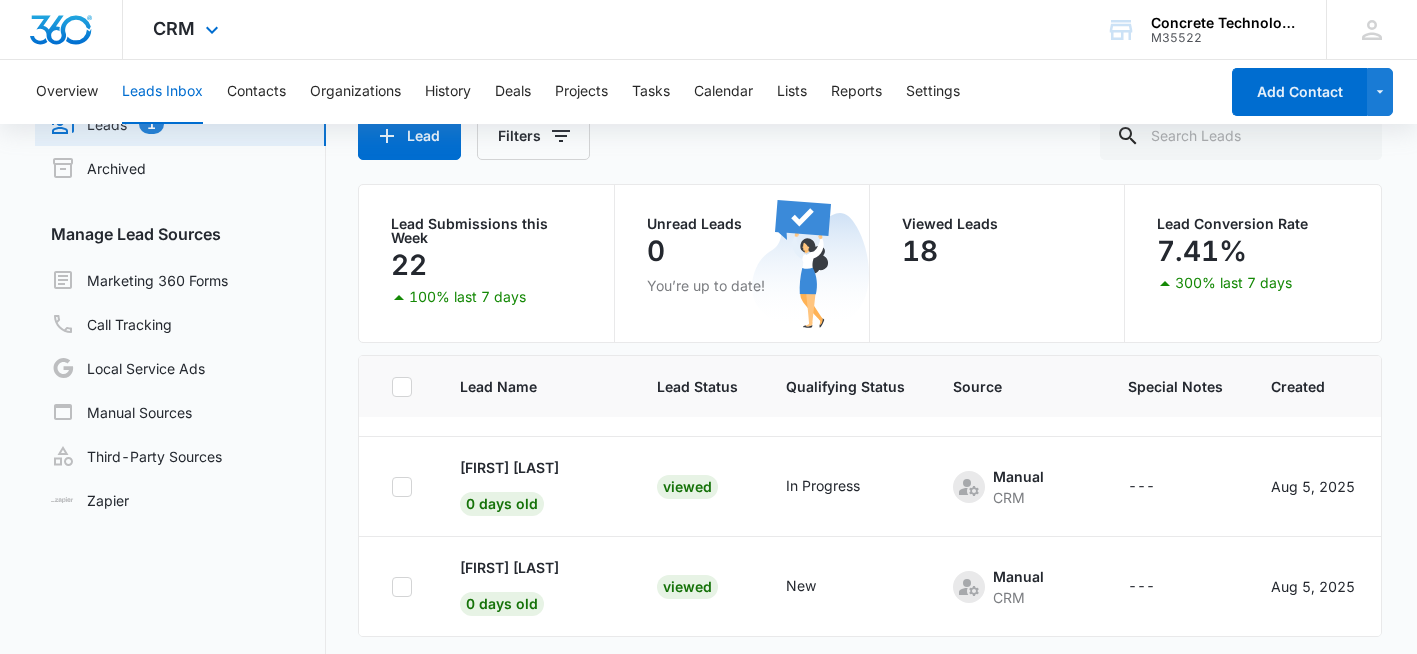 click at bounding box center [61, 30] 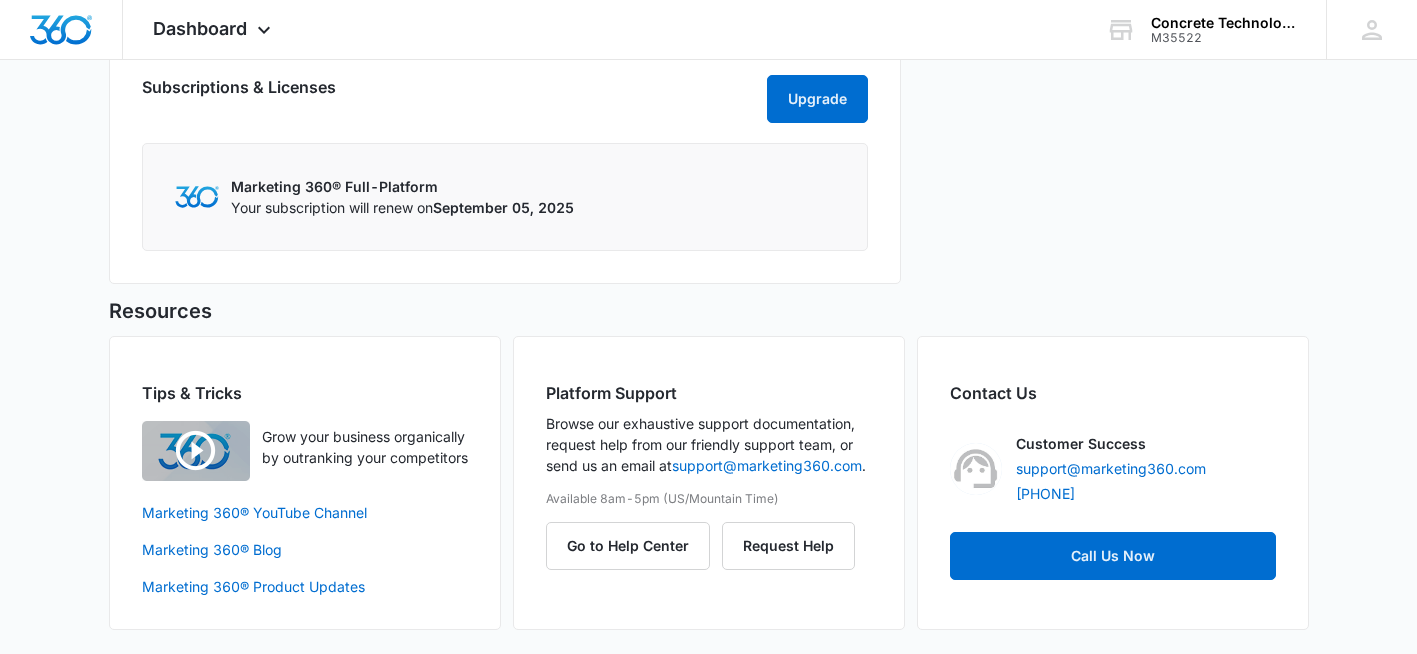 scroll, scrollTop: 1143, scrollLeft: 0, axis: vertical 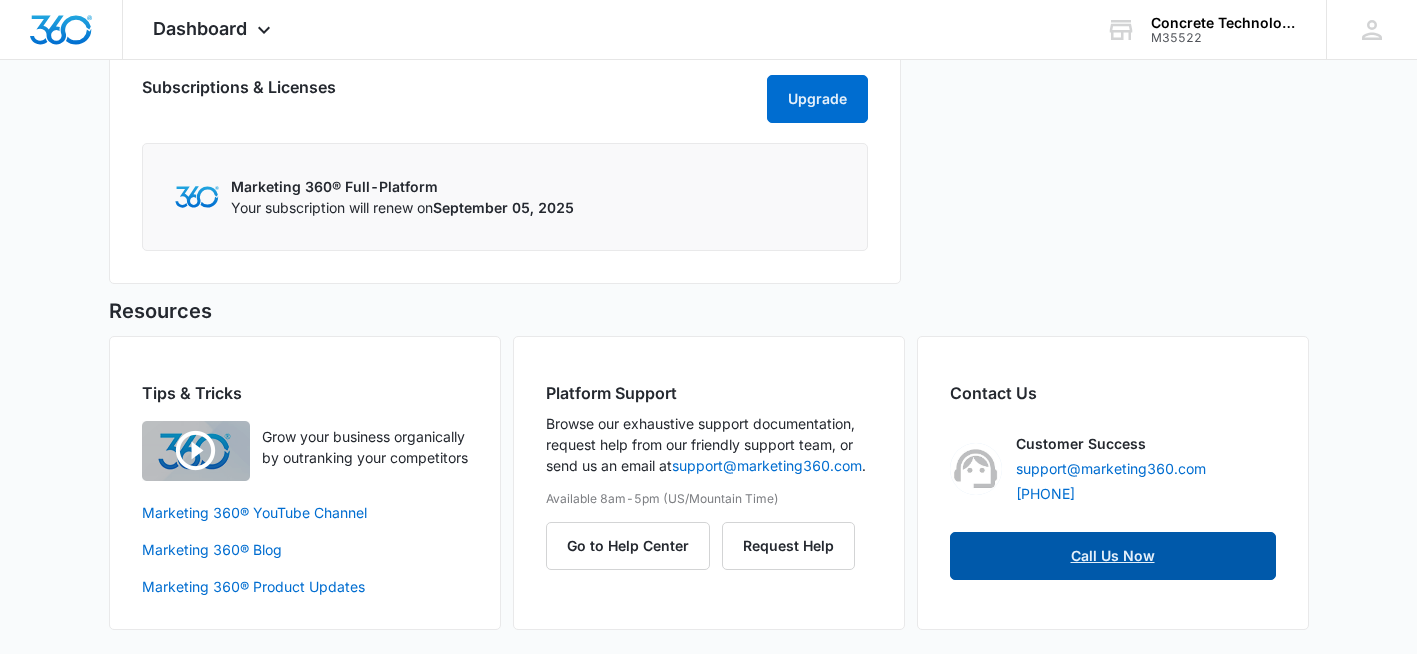 click on "Call Us Now" at bounding box center [1113, 556] 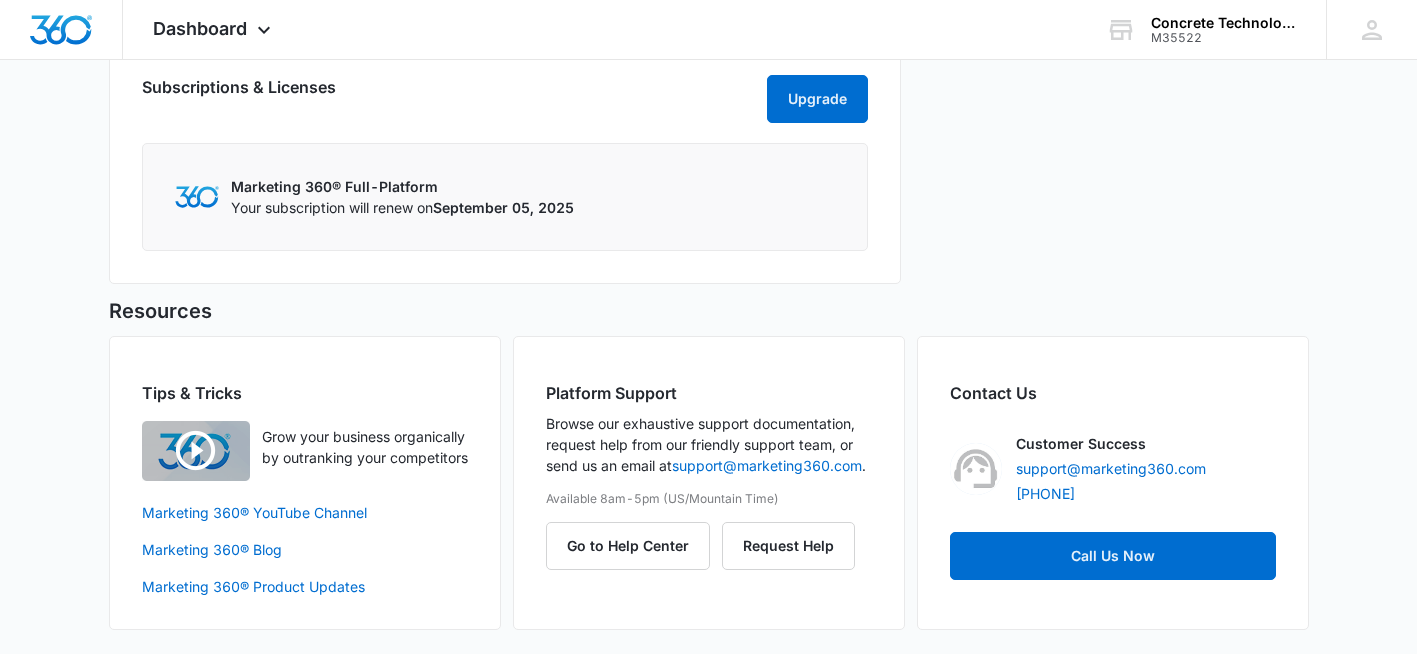 click on "Recent Activity All Activities Wednesday, [MONTH] [DAY]th 1   contact(s) automatically subscribed to nurture list   All Leads   [MONTH] [DAY] at [TIME]   •   CRM 1   contact(s) automatically added to list   All Leads [MONTH] [DAY] at [TIME]   •   CRM sr [FIRST] [LAST]   created lead   [FIRST] [LAST] [MONTH] [DAY] at [TIME]   •   CRM Tuesday, [MONTH] [DAY]th RM [FIRST] [LAST]   updated lead   [FIRST] [LAST] [MONTH] [DAY] at [TIME]   •   CRM View More Activity" at bounding box center [1111, -277] 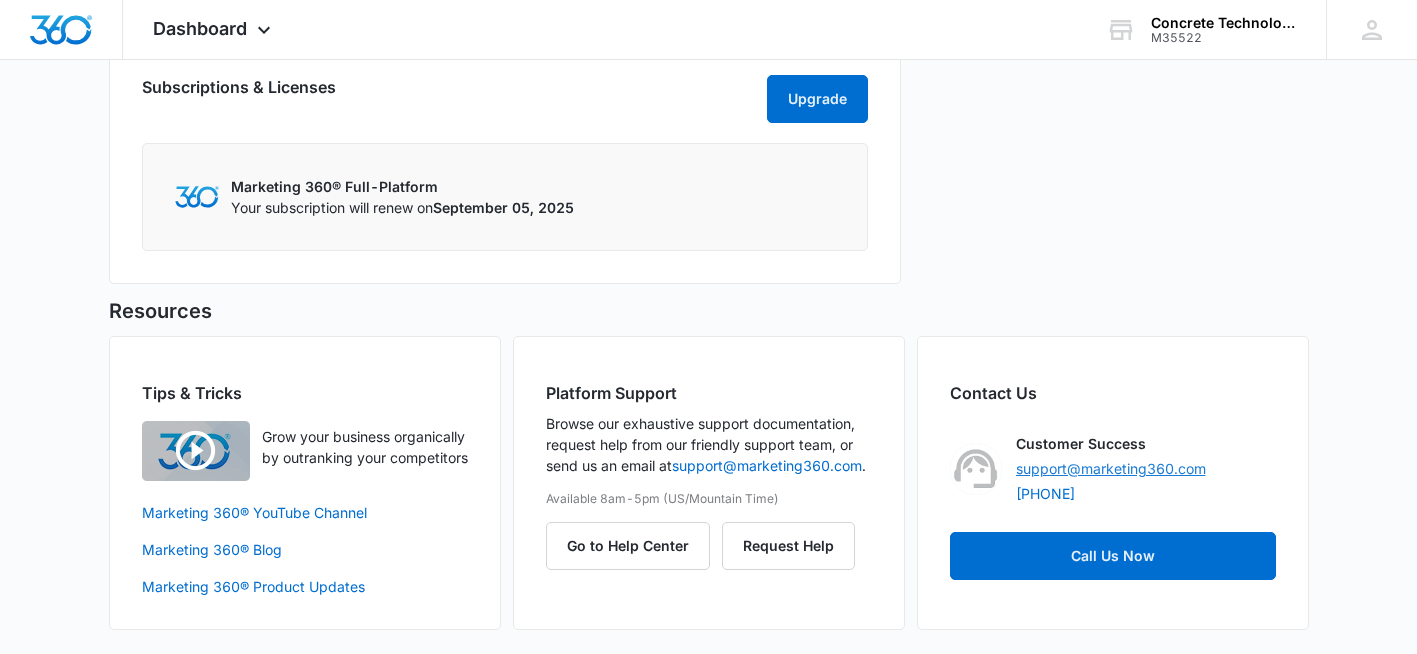 click on "support@marketing360.com" at bounding box center (1111, 468) 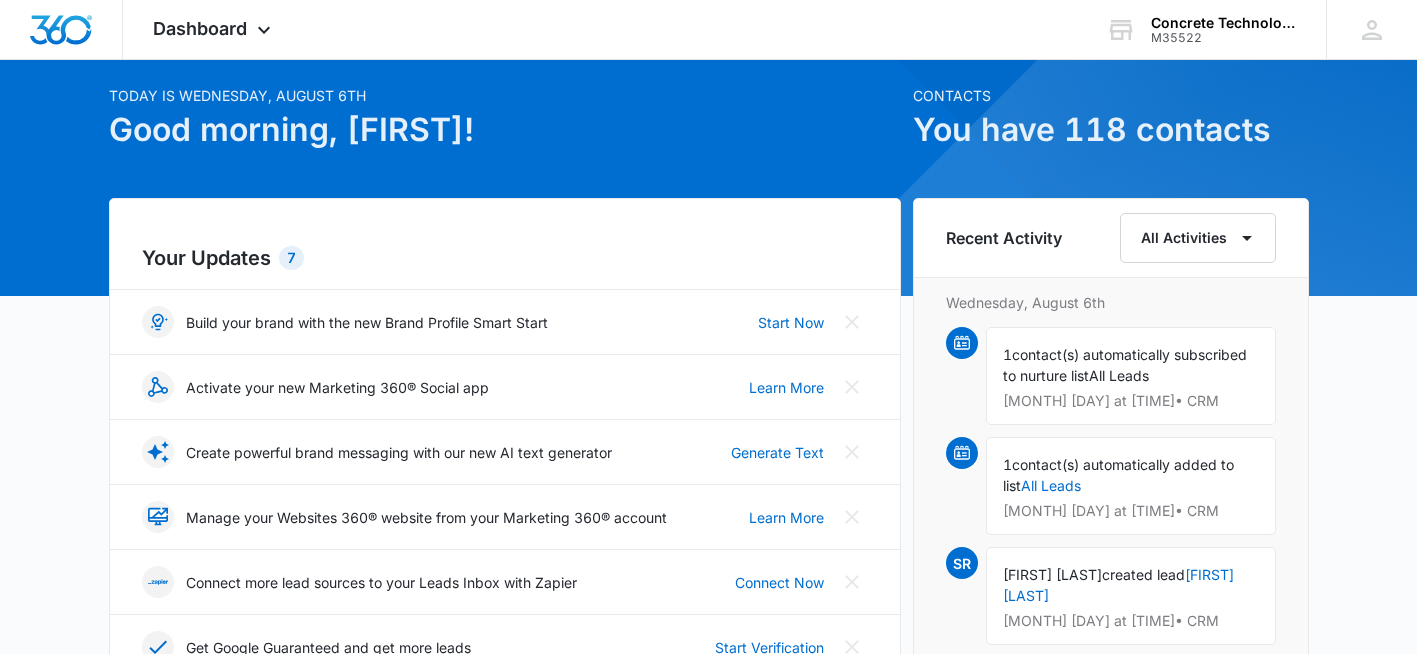 scroll, scrollTop: 0, scrollLeft: 0, axis: both 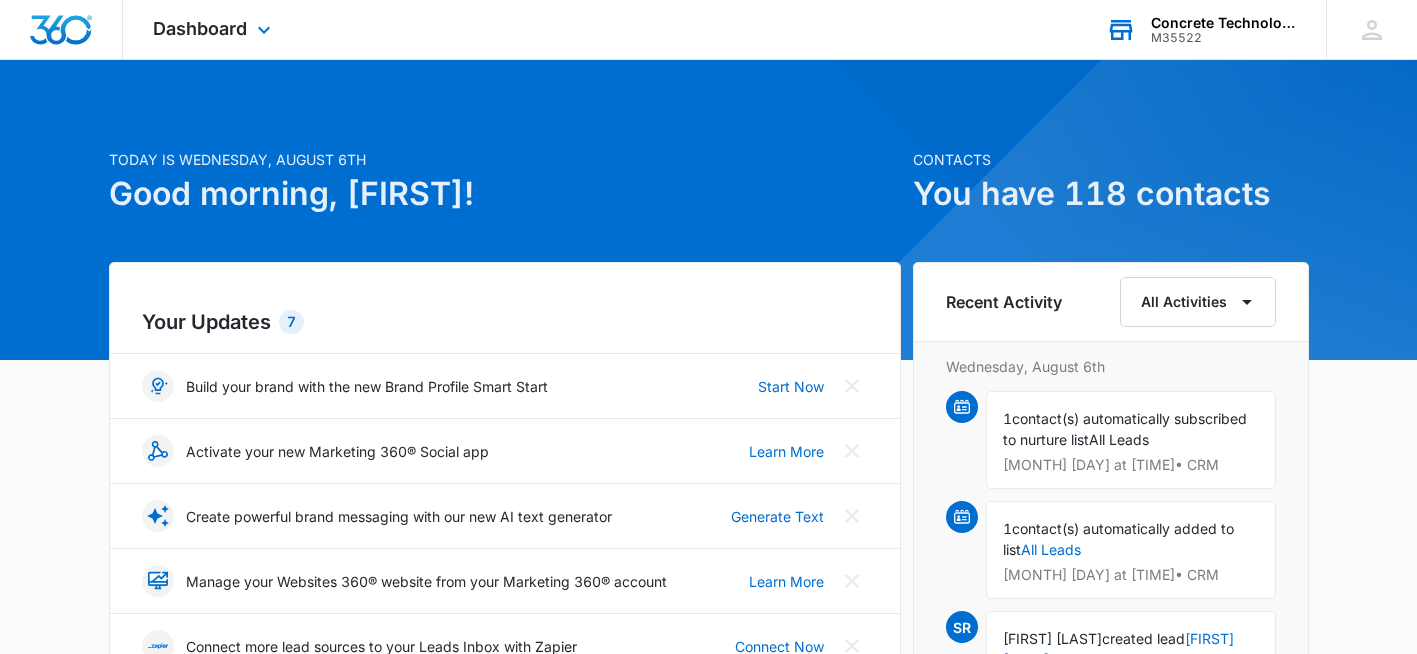 click on "Concrete Technology" at bounding box center (1224, 23) 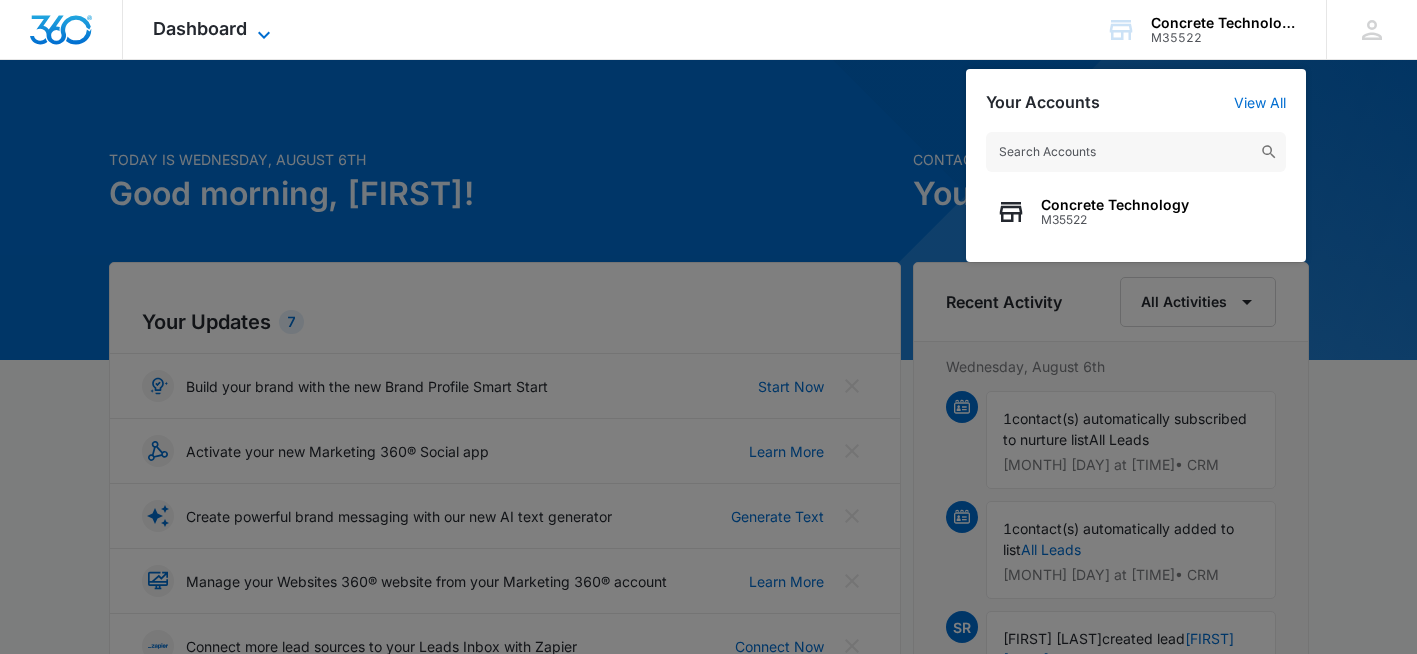click on "Dashboard" at bounding box center [200, 28] 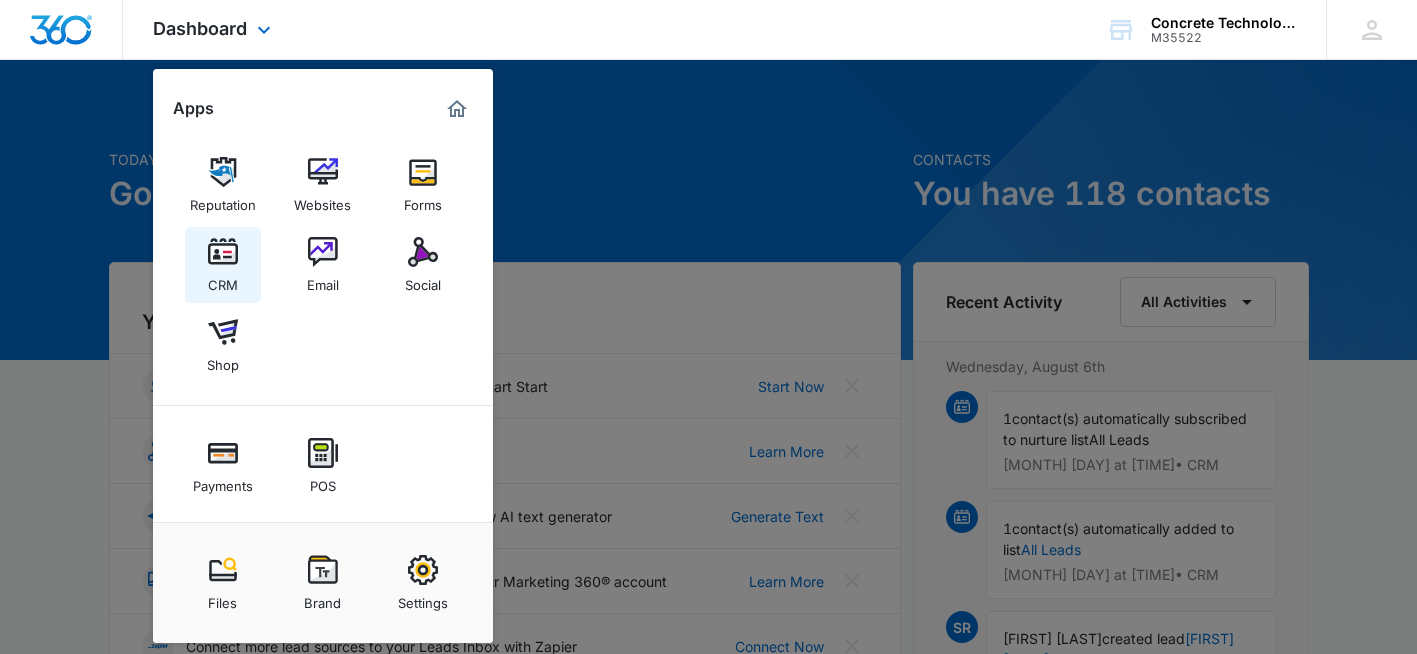 click at bounding box center [223, 252] 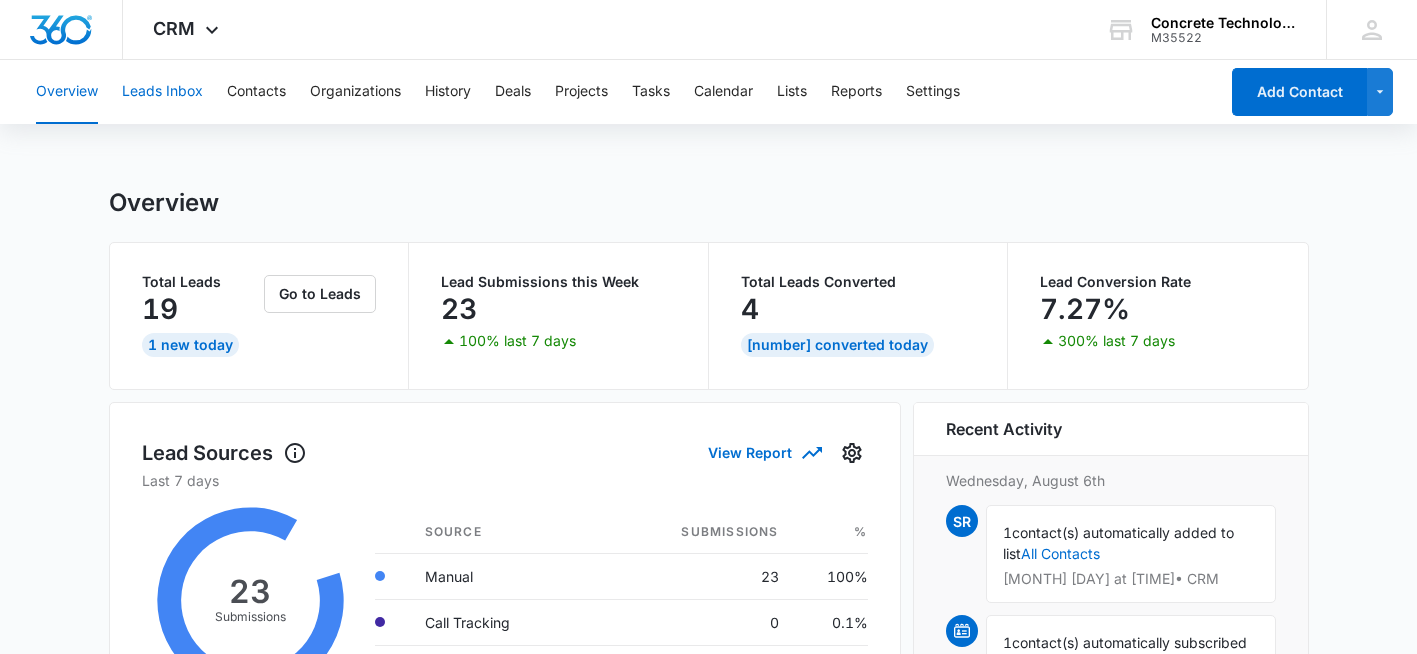 click on "Leads Inbox" at bounding box center [162, 92] 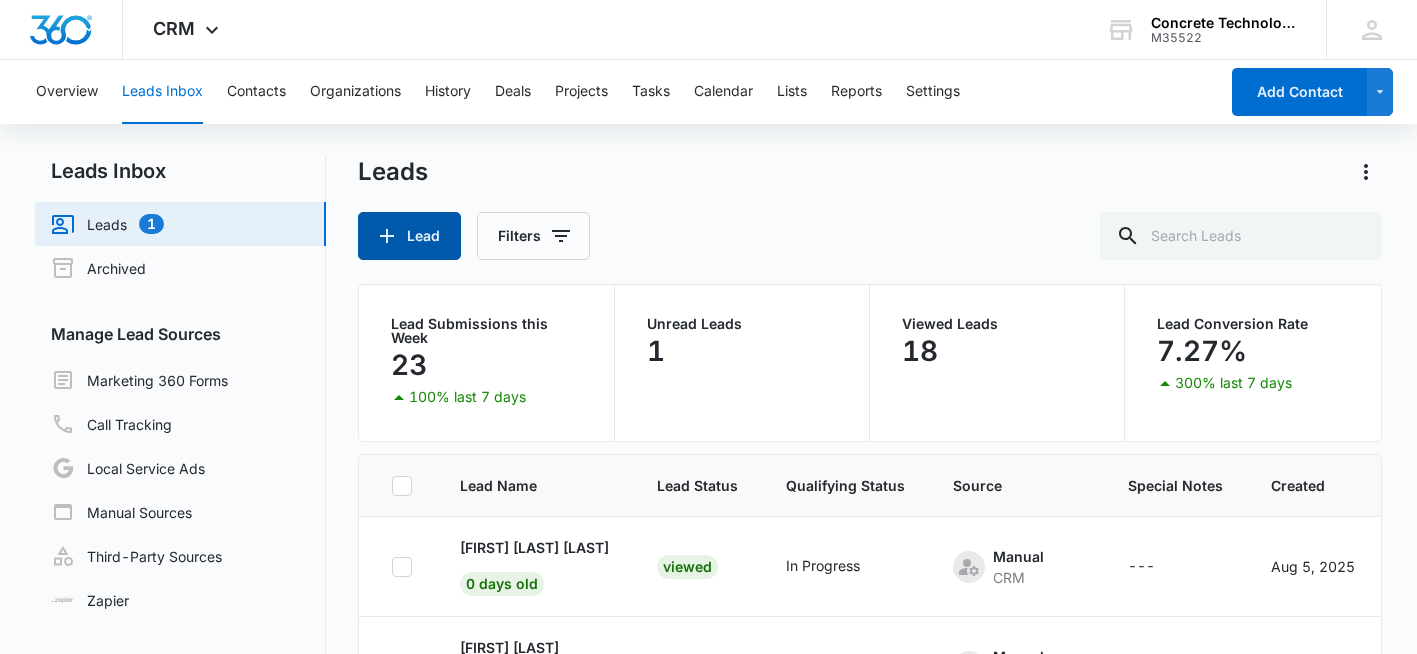 click on "Lead" at bounding box center [409, 236] 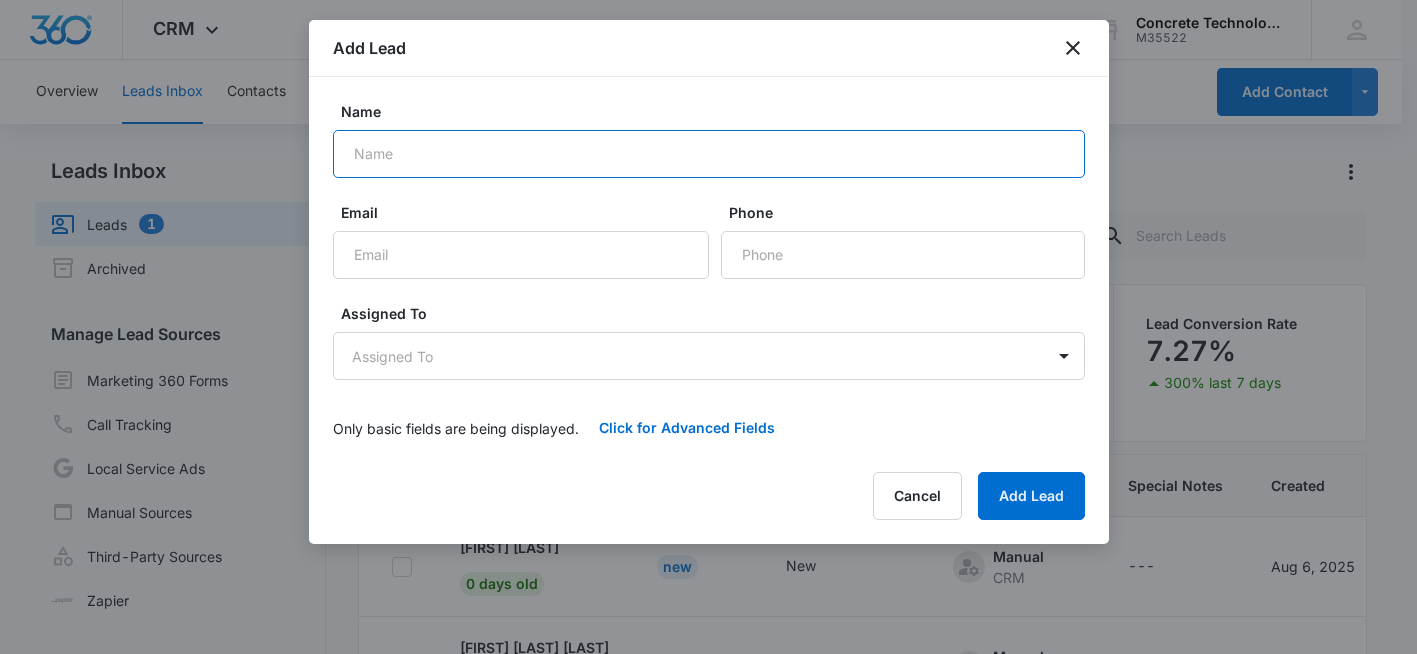 paste on "[FIRST]" 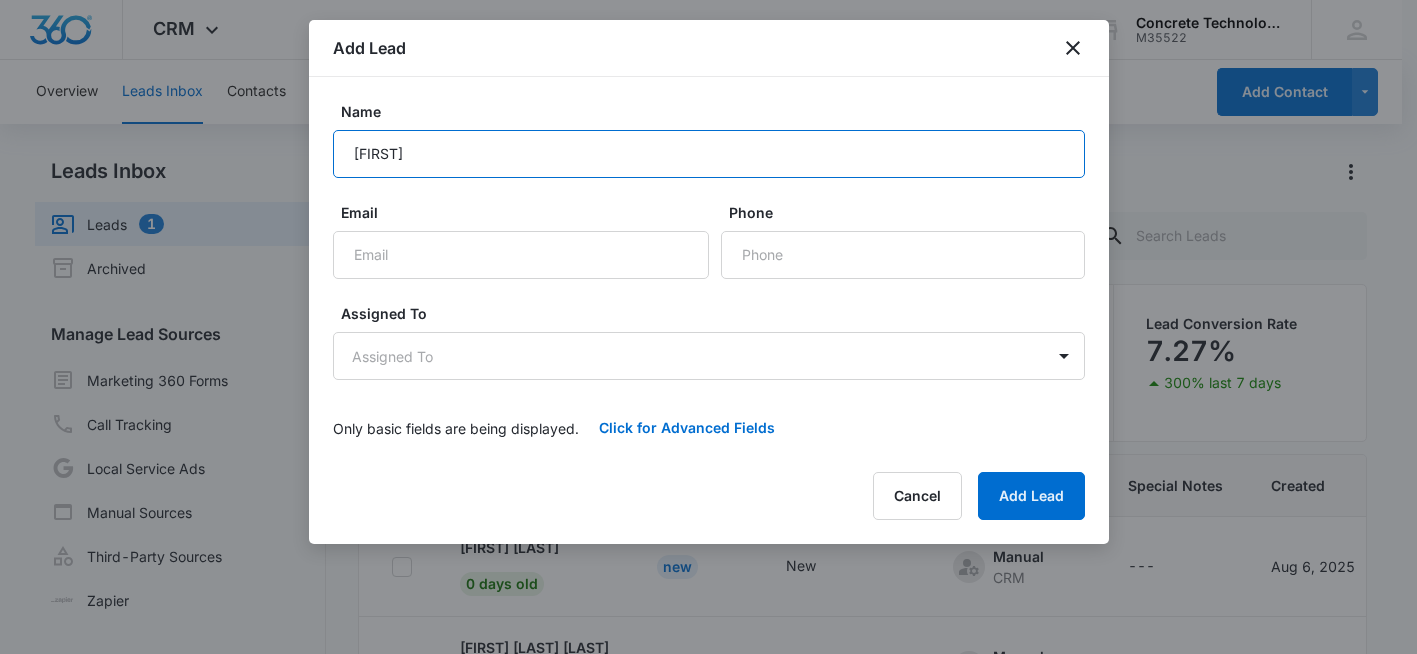 click on "[FIRST]" at bounding box center [709, 154] 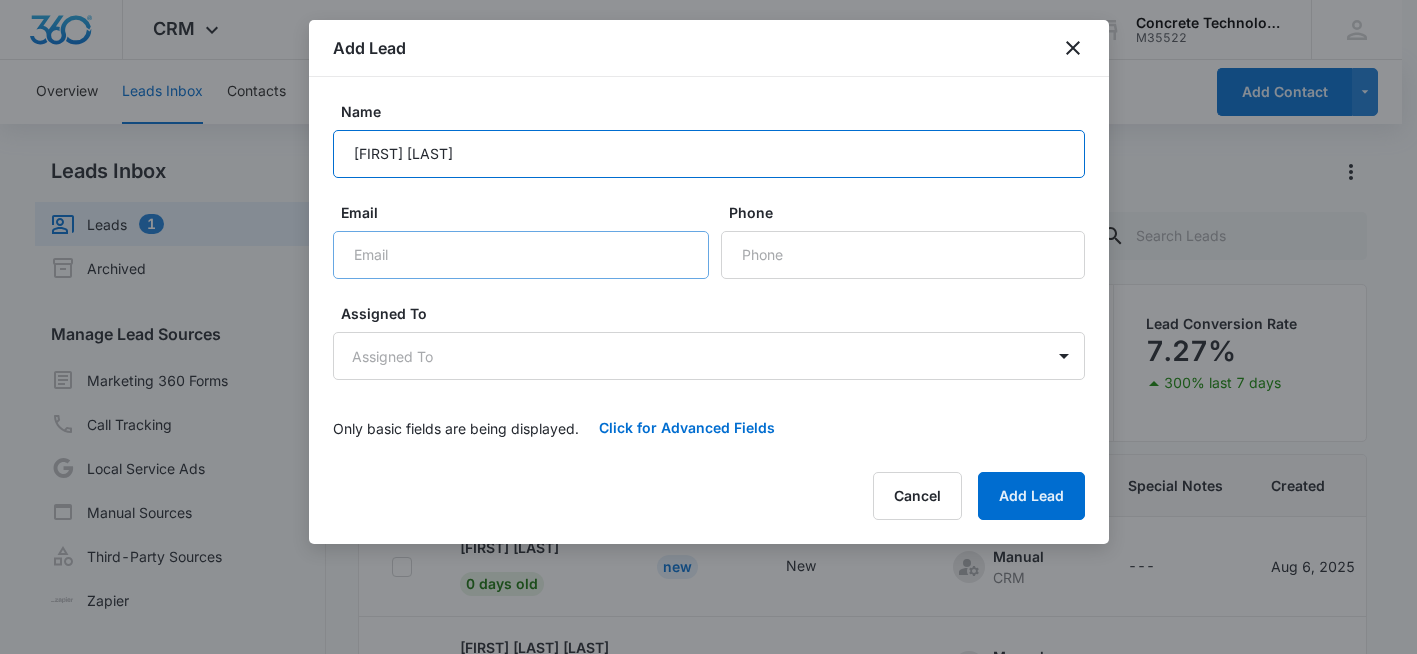 type on "[FIRST] [LAST]" 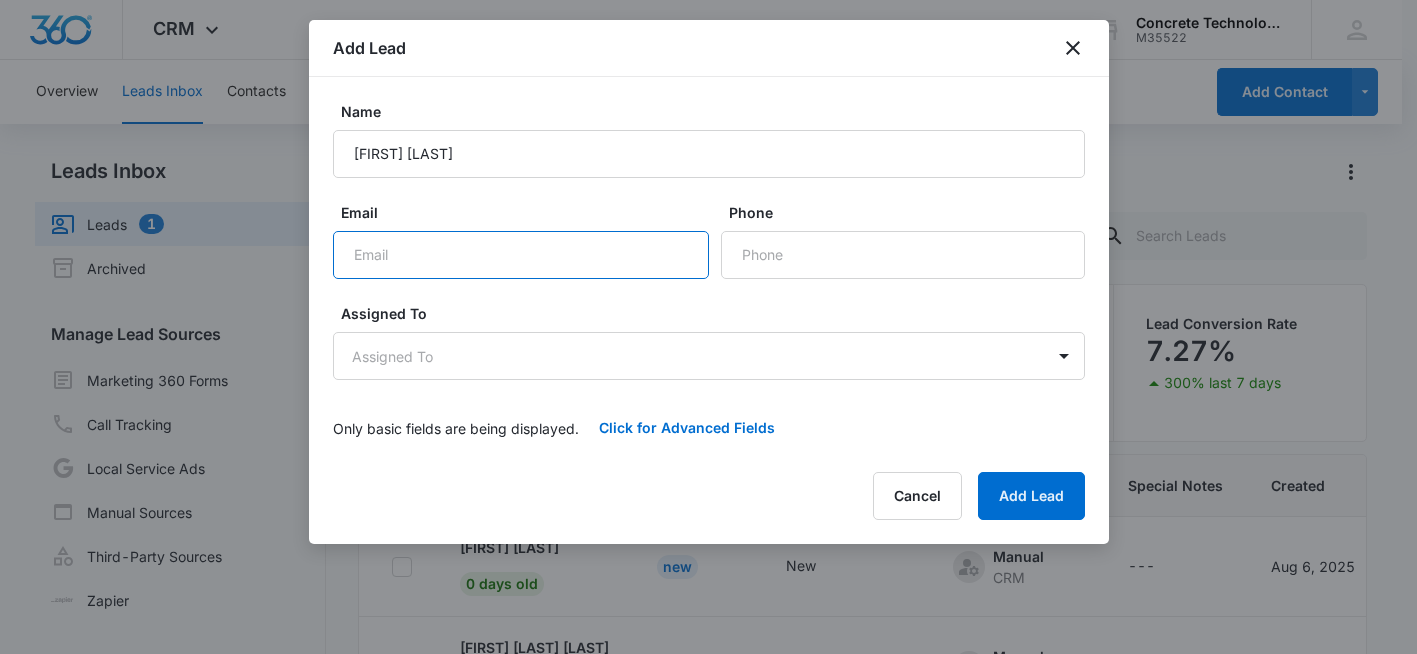 click on "Email" at bounding box center (521, 255) 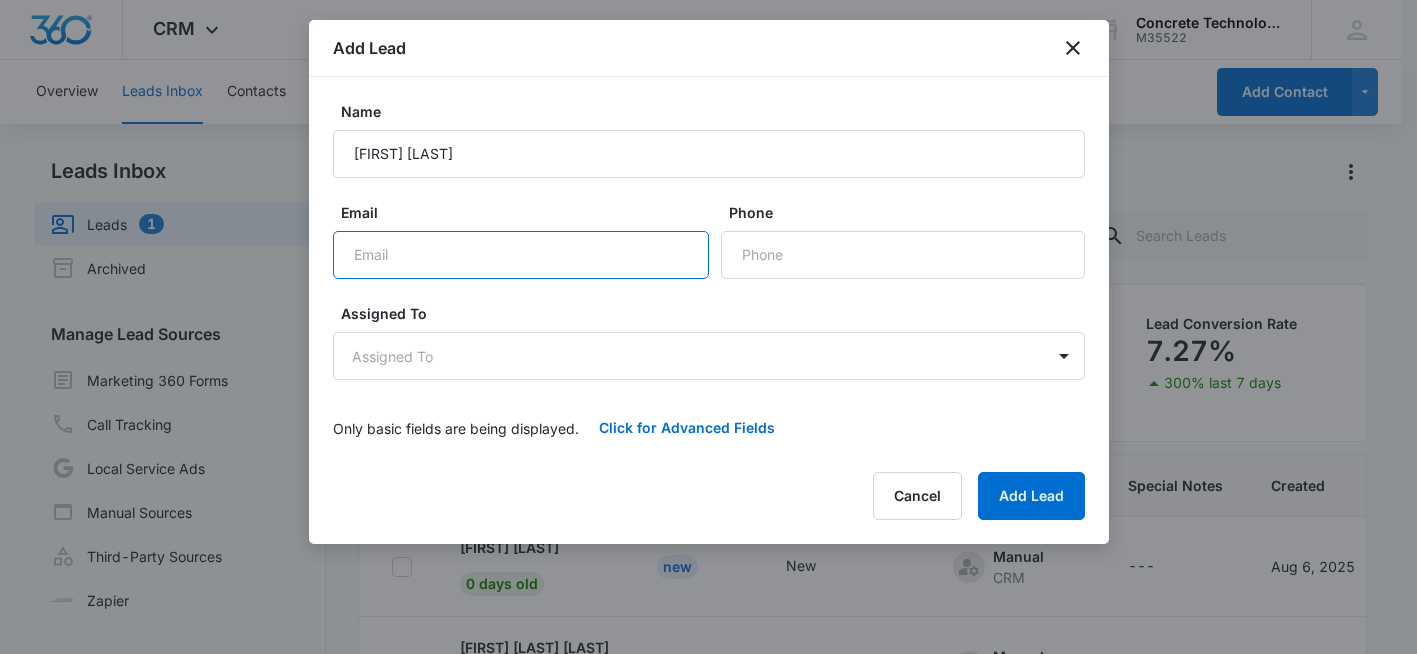 paste on "[EMAIL]" 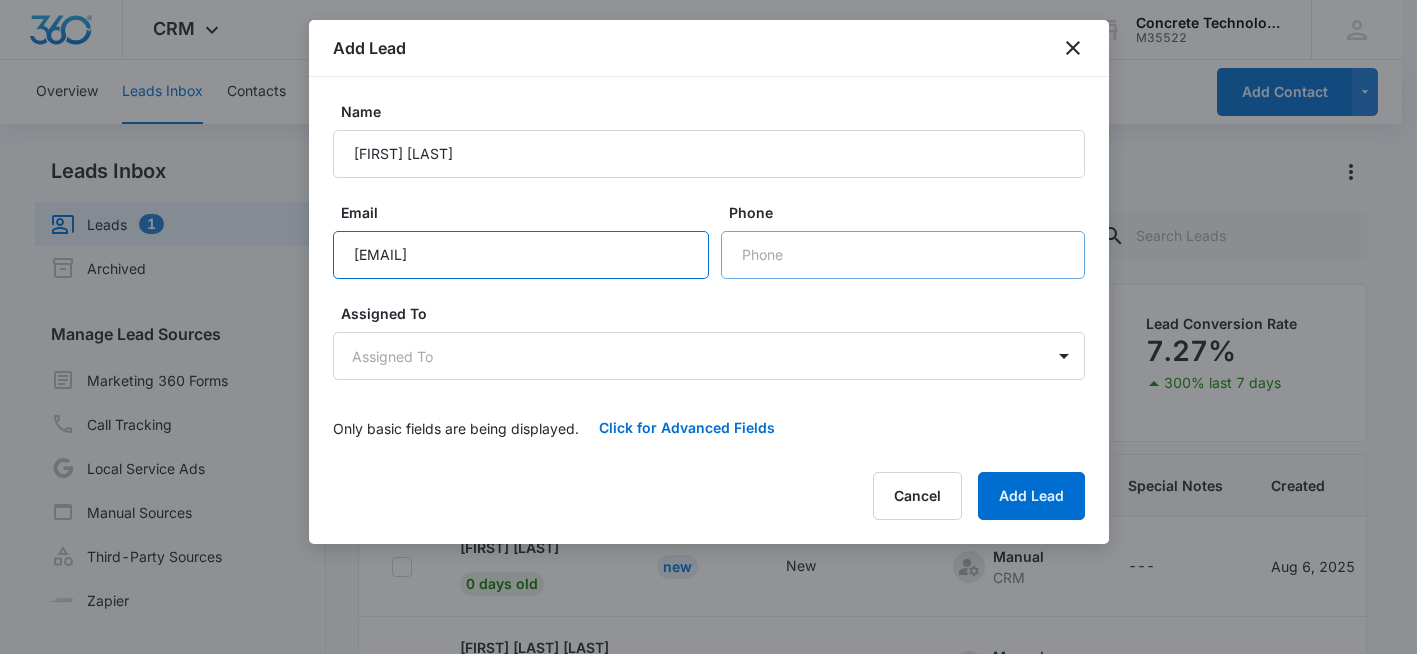type on "[EMAIL]" 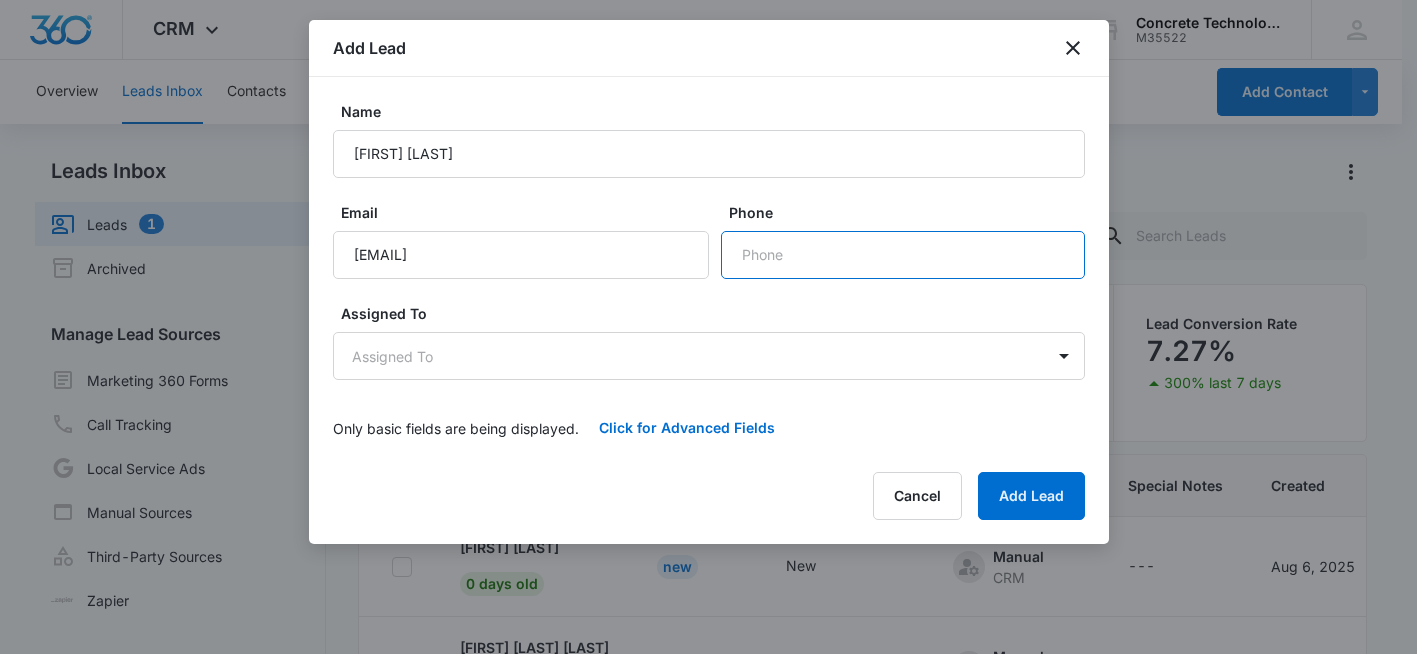 click on "Phone" at bounding box center [903, 255] 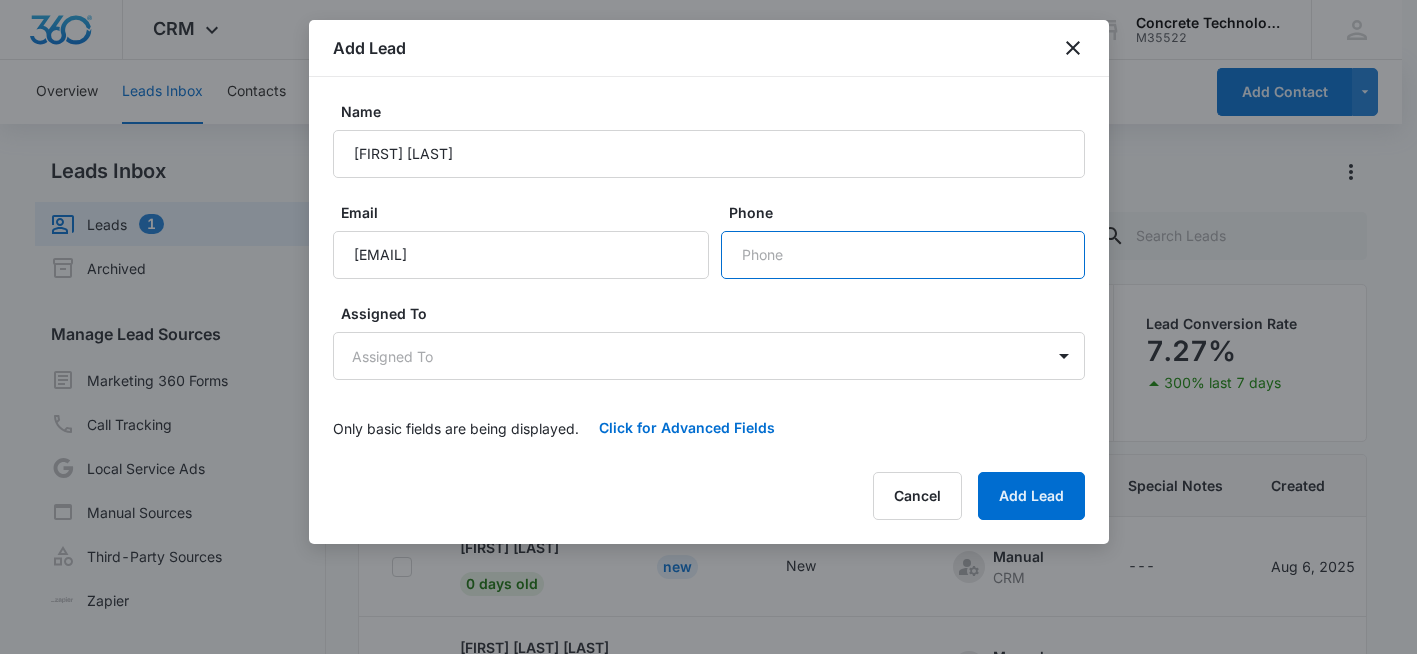 paste on "[PHONE]" 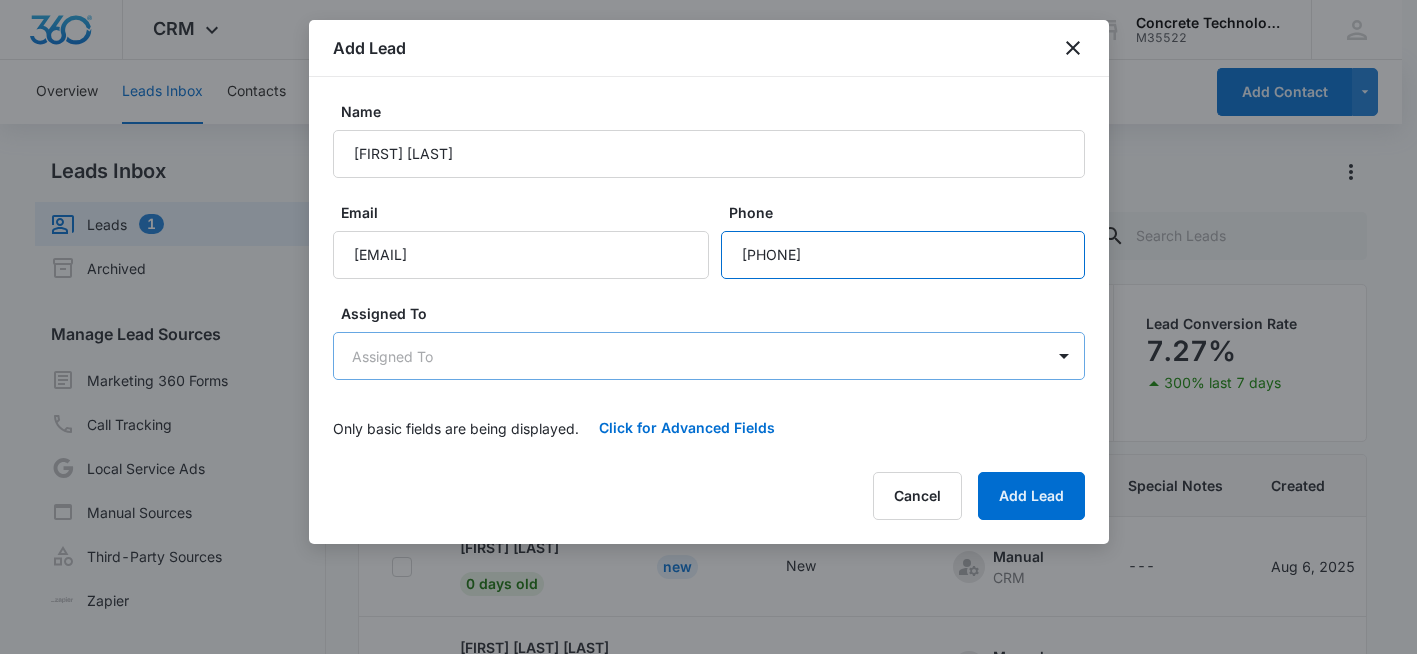 type on "[PHONE]" 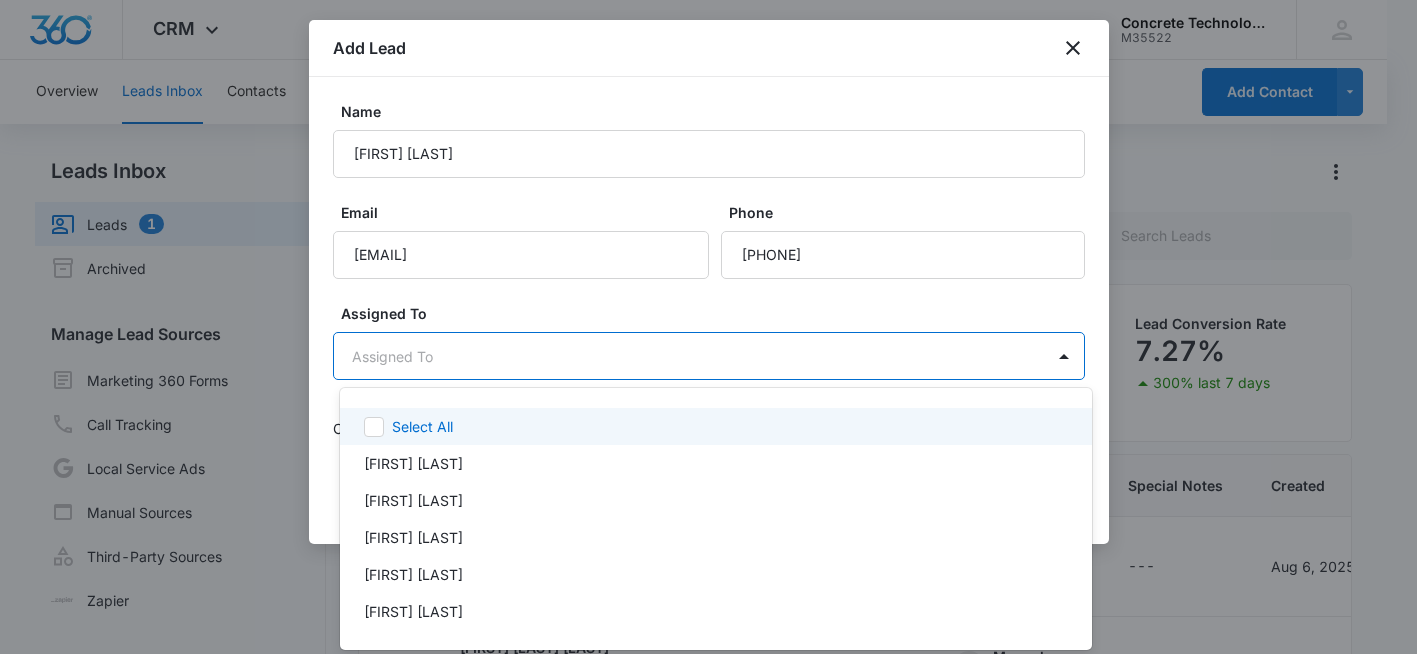 click on "CRM Apps Reputation Websites Forms CRM Email Social Shop Payments POS Content Ads Intelligence Files Brand Settings Concrete Technology M35522 Your Accounts View All sr [FIRST] [LAST] [EMAIL] My Profile Notifications Support Logout Terms & Conditions   •   Privacy Policy Overview Leads Inbox Contacts Organizations History Deals Projects Tasks Calendar Lists Reports Settings Add Contact Leads Inbox Leads 1 Archived Manage Lead Sources Marketing 360 Forms Call Tracking Local Service Ads Manual Sources Third-Party Sources Zapier Leads Lead Filters Lead Submissions this Week 23 100% last 7 days Unread Leads 1 Viewed Leads 18 Lead Conversion Rate 7.27% 300% last 7 days Lead Name Lead Status Qualifying Status Source Special Notes Created Assigned To     [FIRST] [LAST] 0 days old New New Manual CRM --- [MONTH] [DAY], [YEAR] [FIRST] [LAST] [FIRST] [LAST] 0 days old Viewed In Progress Manual CRM --- [MONTH] [DAY], [YEAR] [FIRST] [LAST] [FIRST] [LAST] 0 days old Viewed In Progress Manual CRM --- [MONTH] [DAY], [YEAR] Viewed" at bounding box center [708, 327] 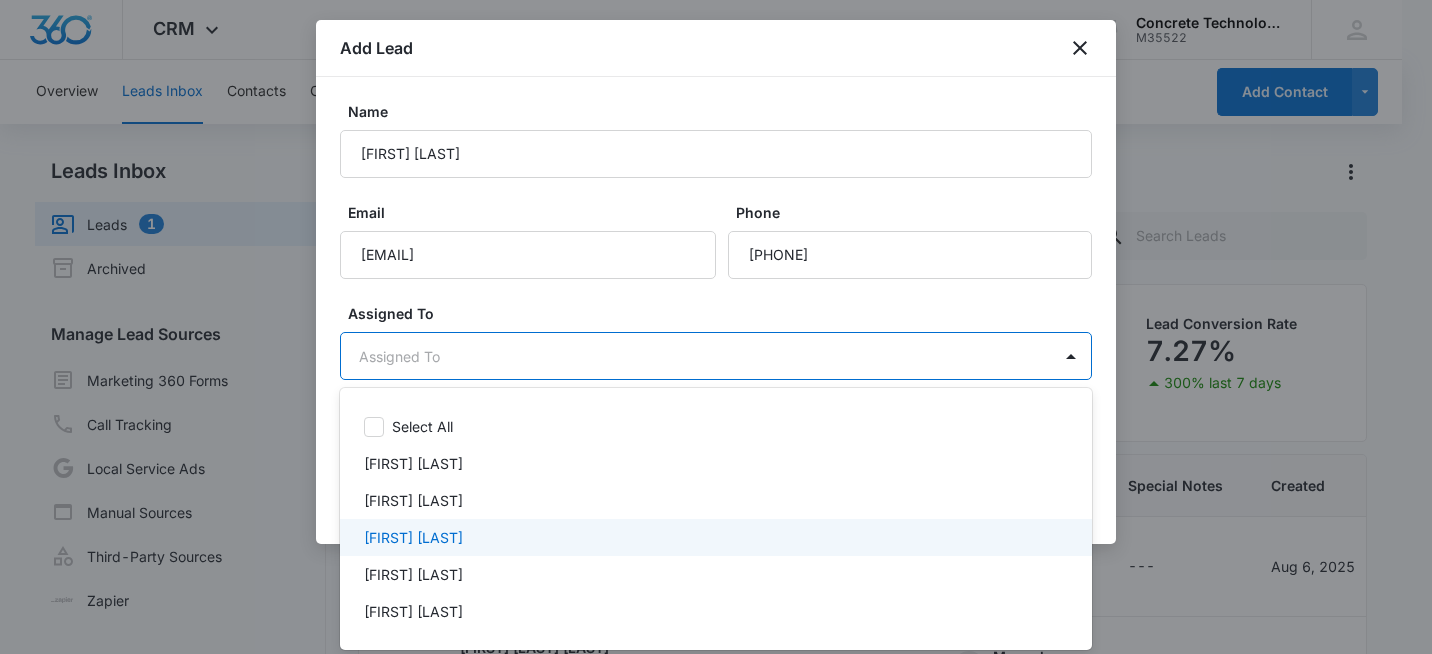 click on "[FIRST] [LAST]" at bounding box center (413, 537) 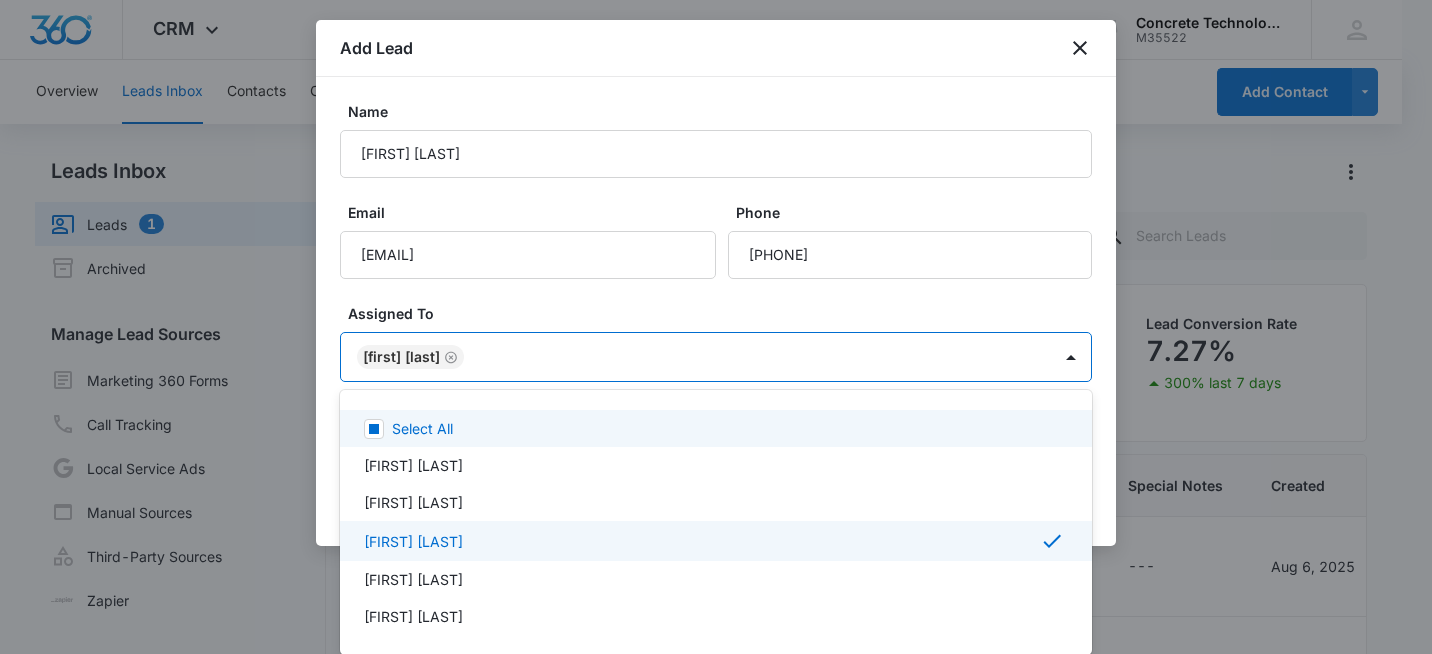 drag, startPoint x: 636, startPoint y: 301, endPoint x: 604, endPoint y: 334, distance: 45.96738 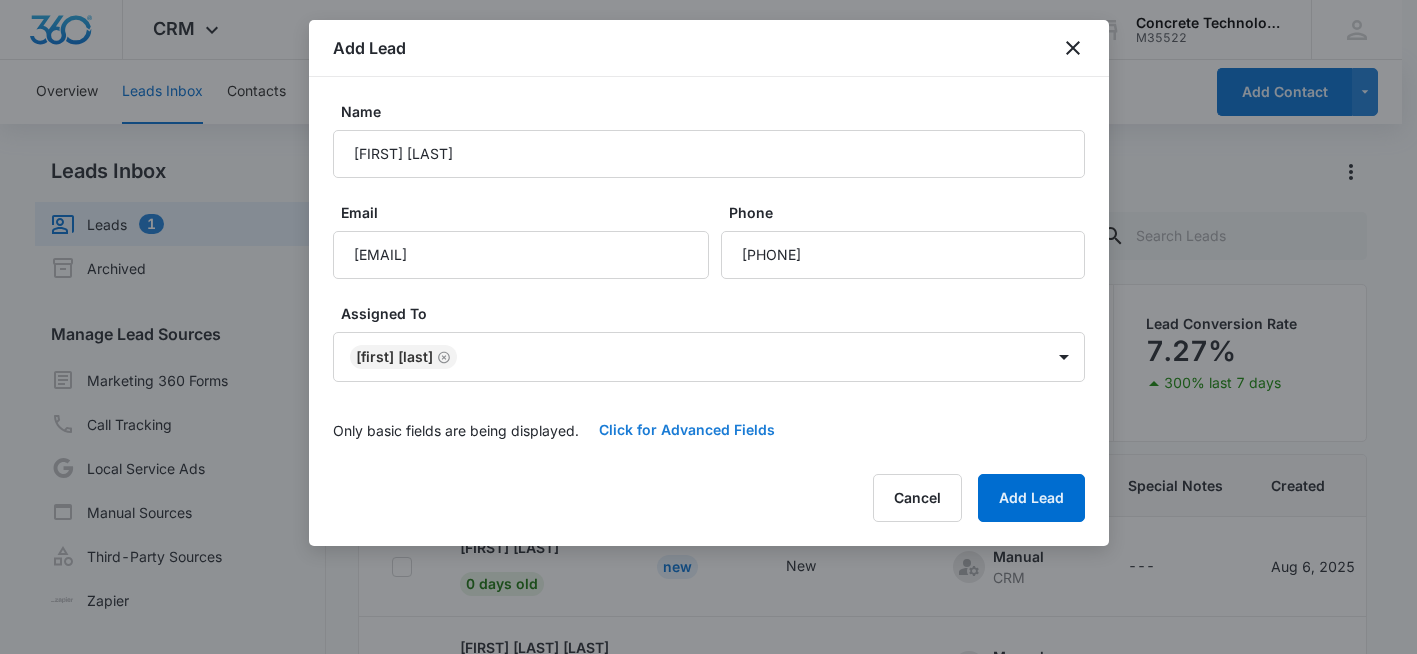 drag, startPoint x: 683, startPoint y: 430, endPoint x: 672, endPoint y: 440, distance: 14.866069 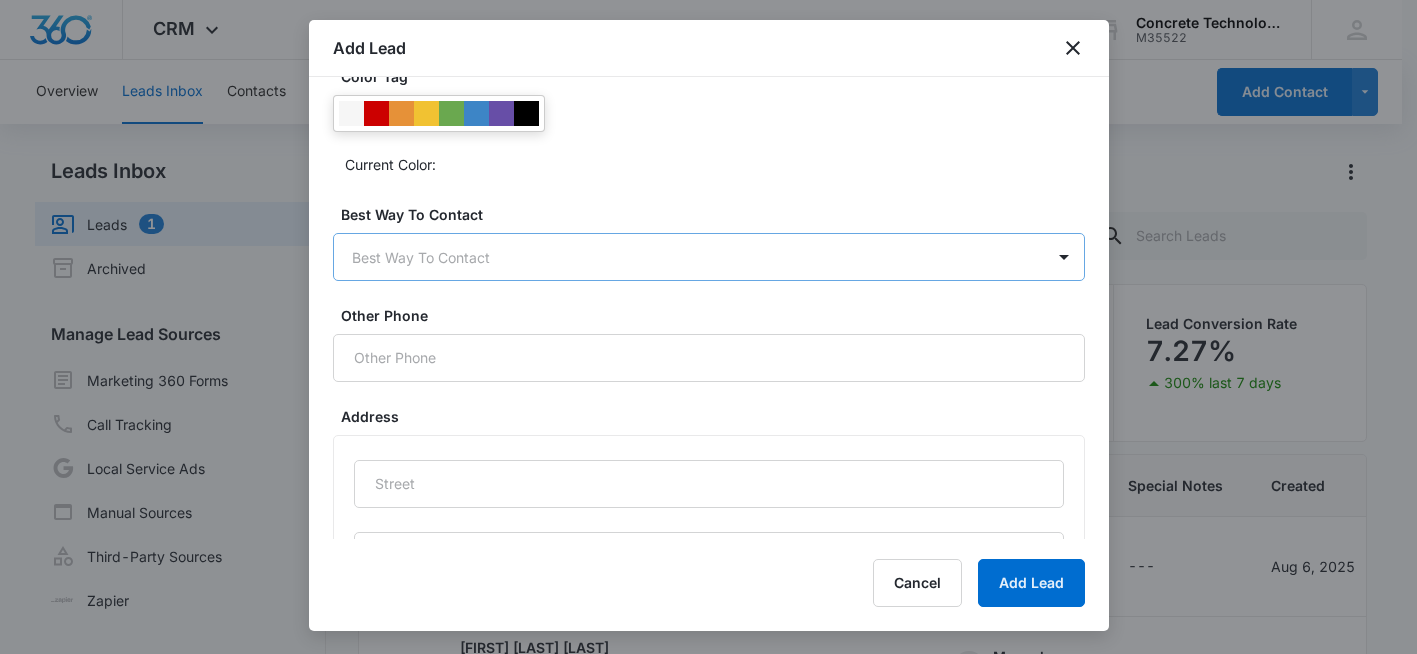 scroll, scrollTop: 900, scrollLeft: 0, axis: vertical 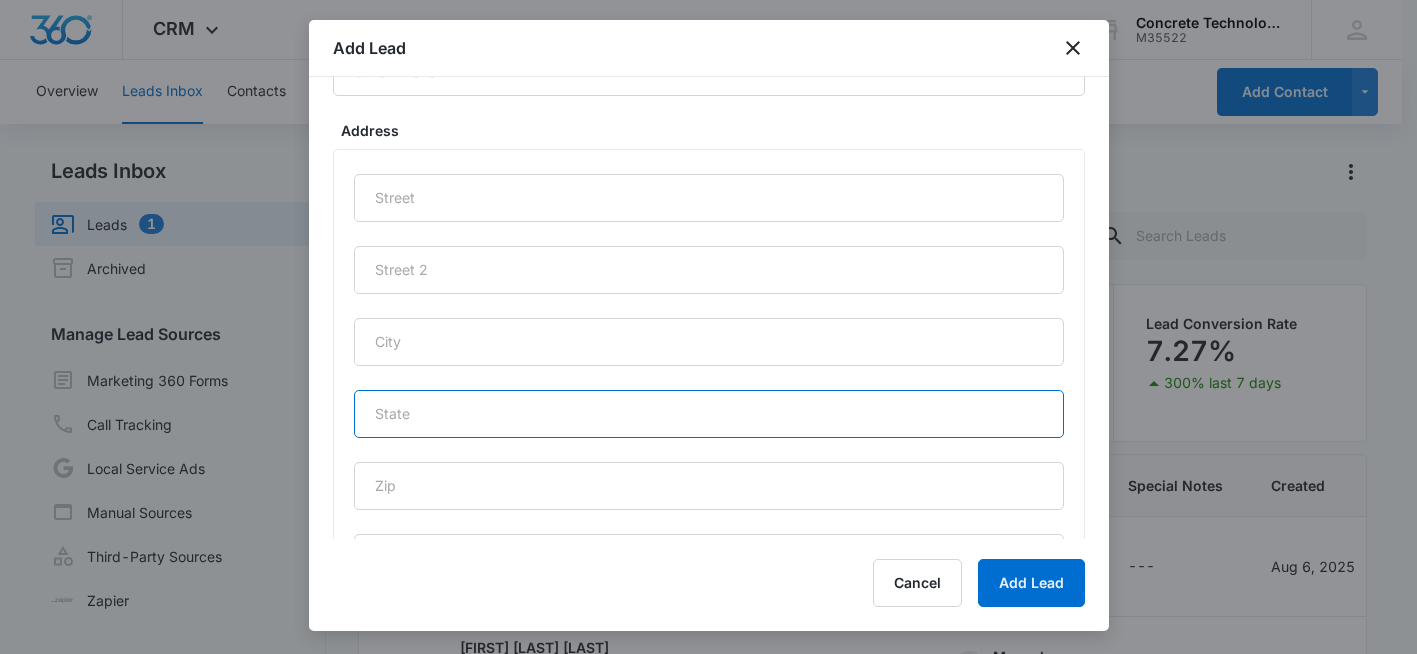 click at bounding box center [709, 414] 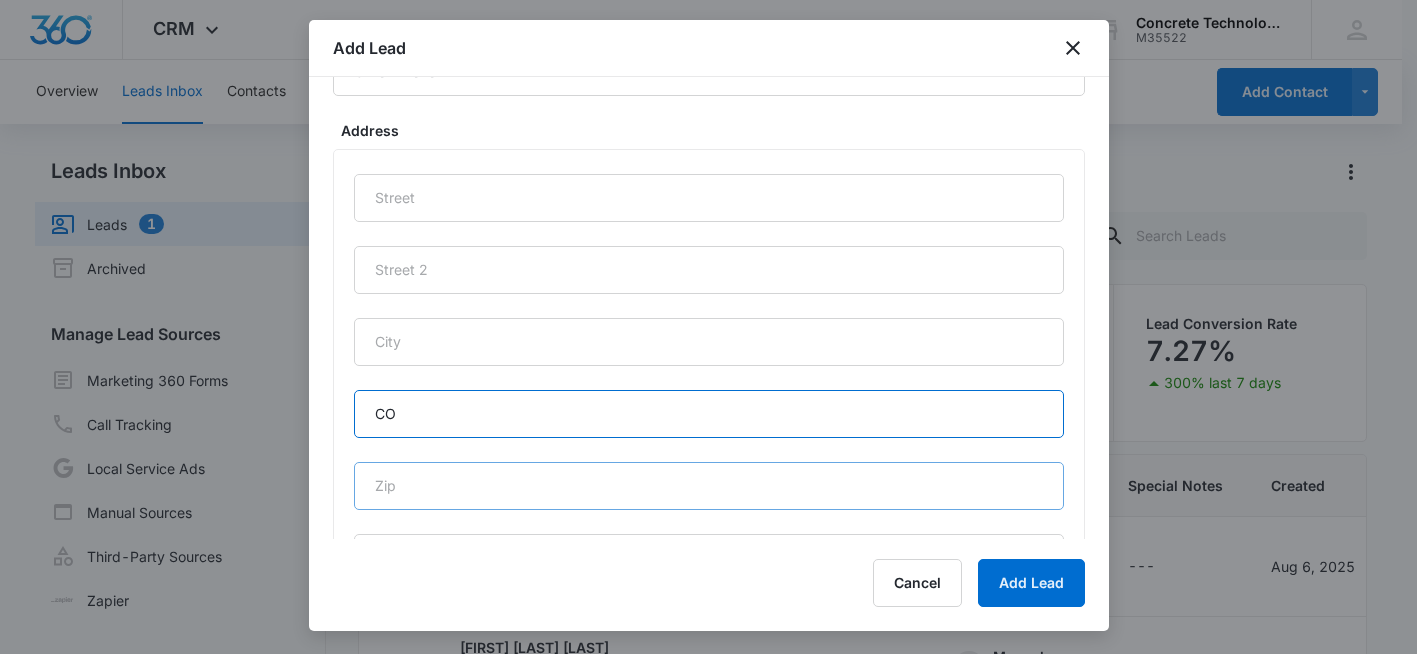 type on "CO" 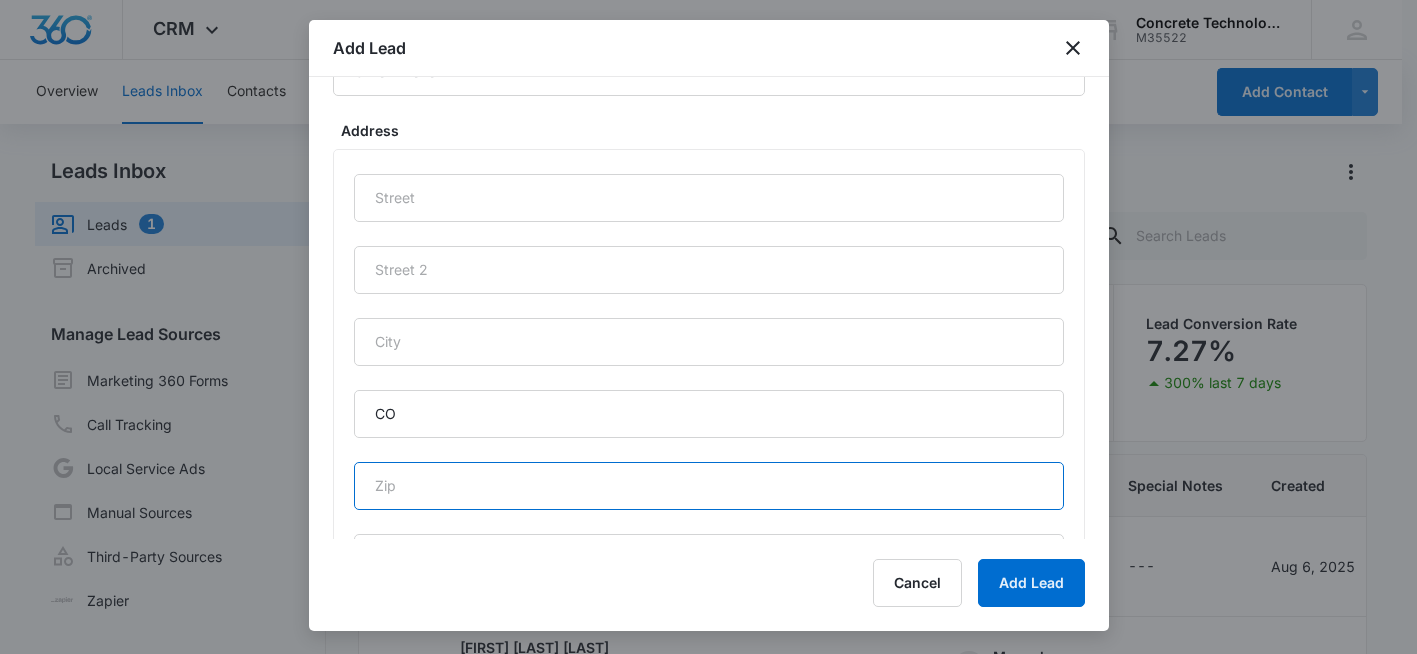 drag, startPoint x: 427, startPoint y: 497, endPoint x: 458, endPoint y: 533, distance: 47.507893 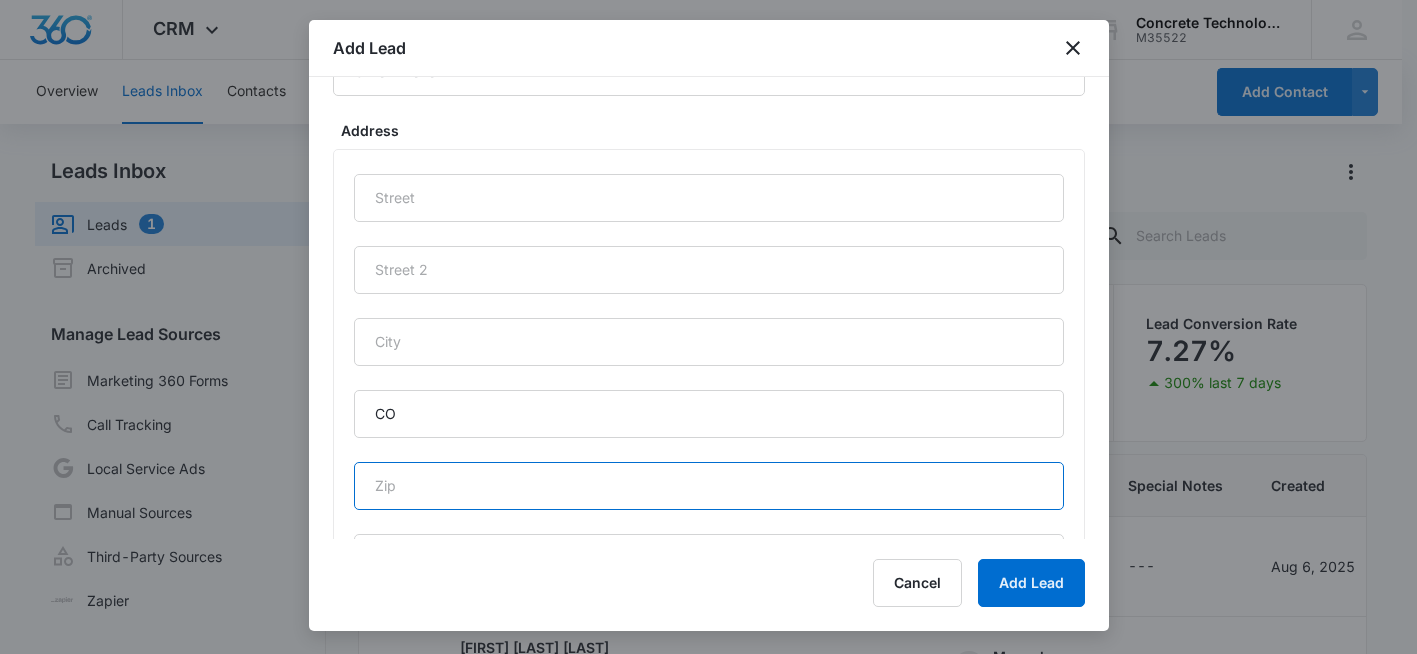 click at bounding box center [709, 486] 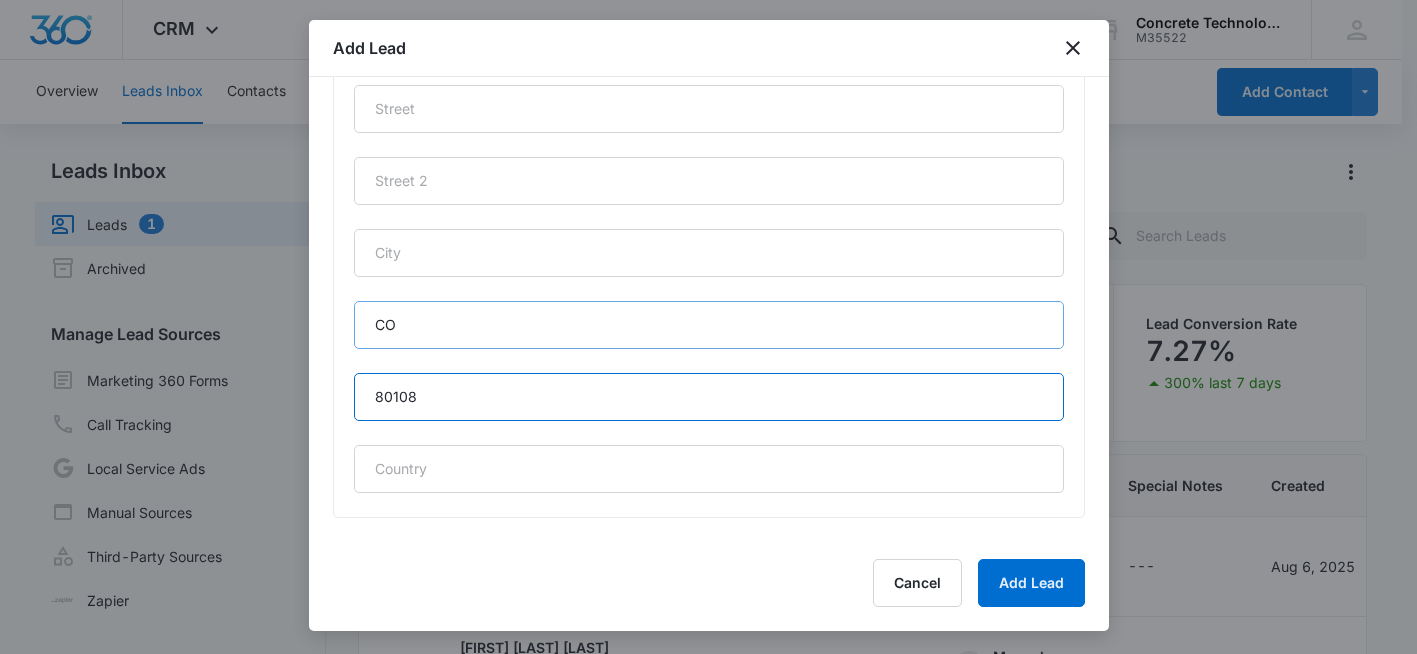 scroll, scrollTop: 992, scrollLeft: 0, axis: vertical 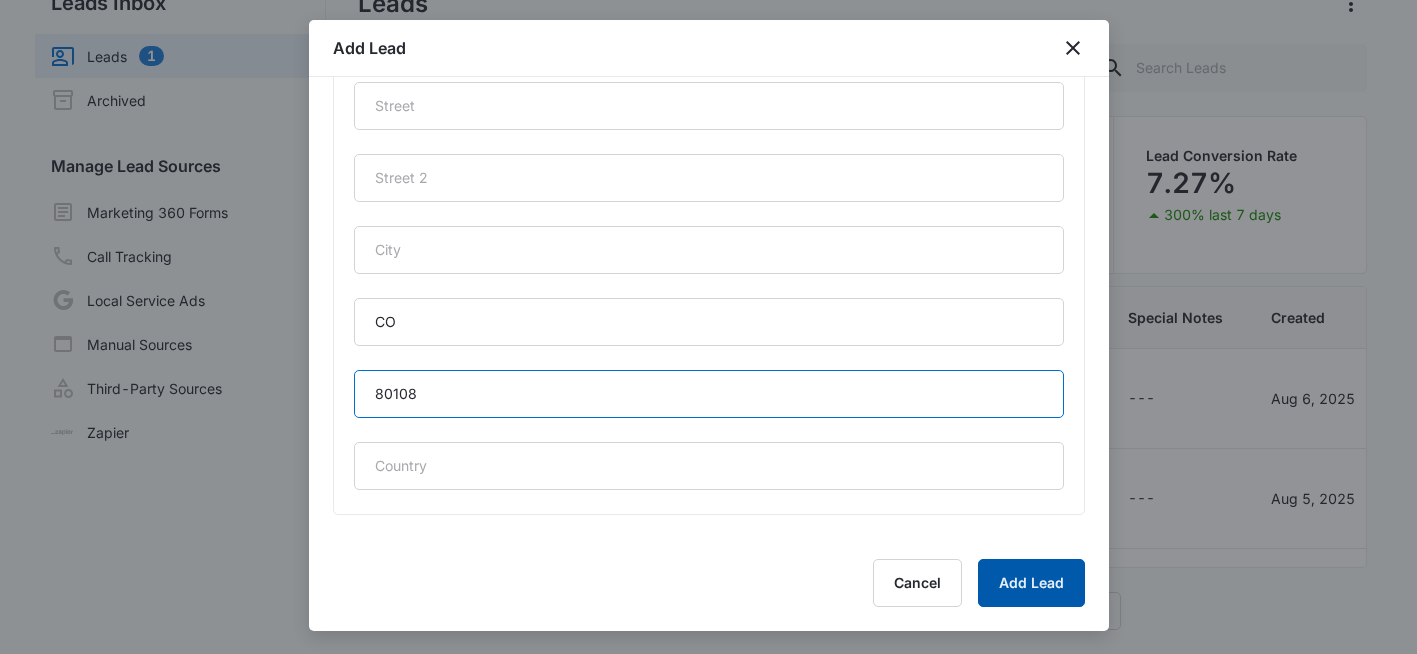 type on "80108" 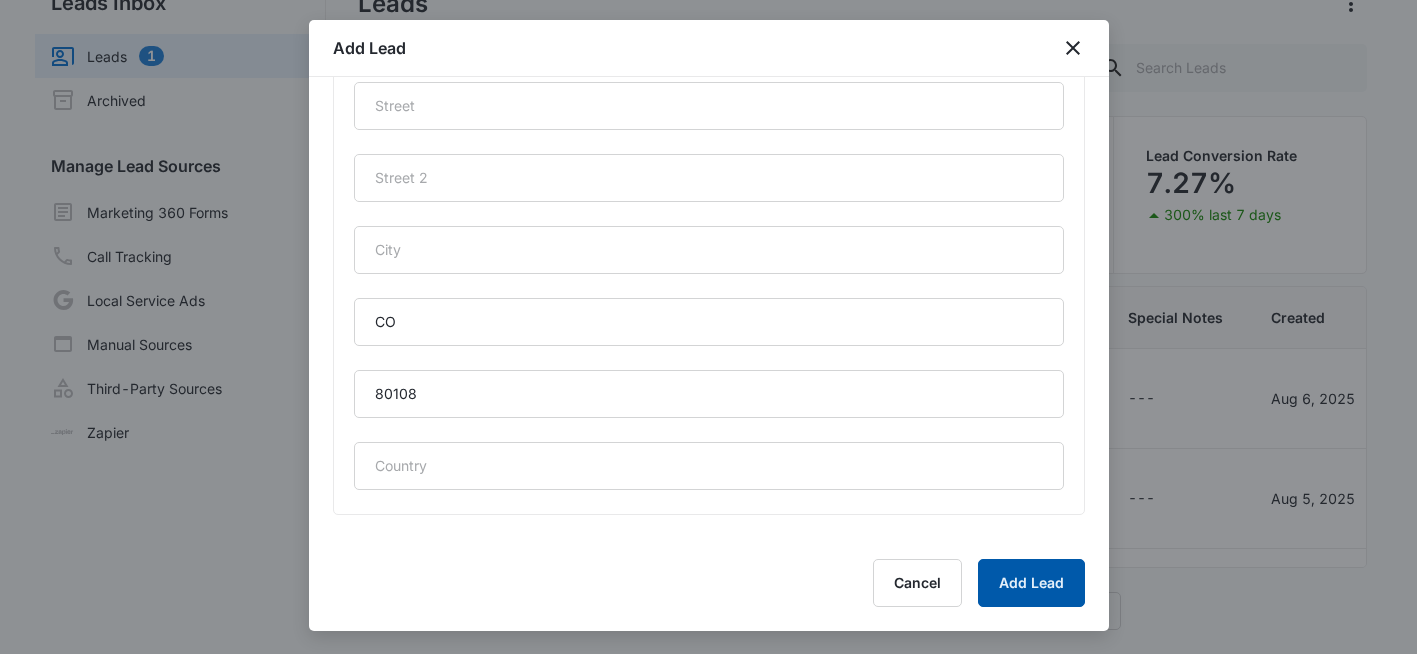 click on "Add Lead" at bounding box center (1031, 583) 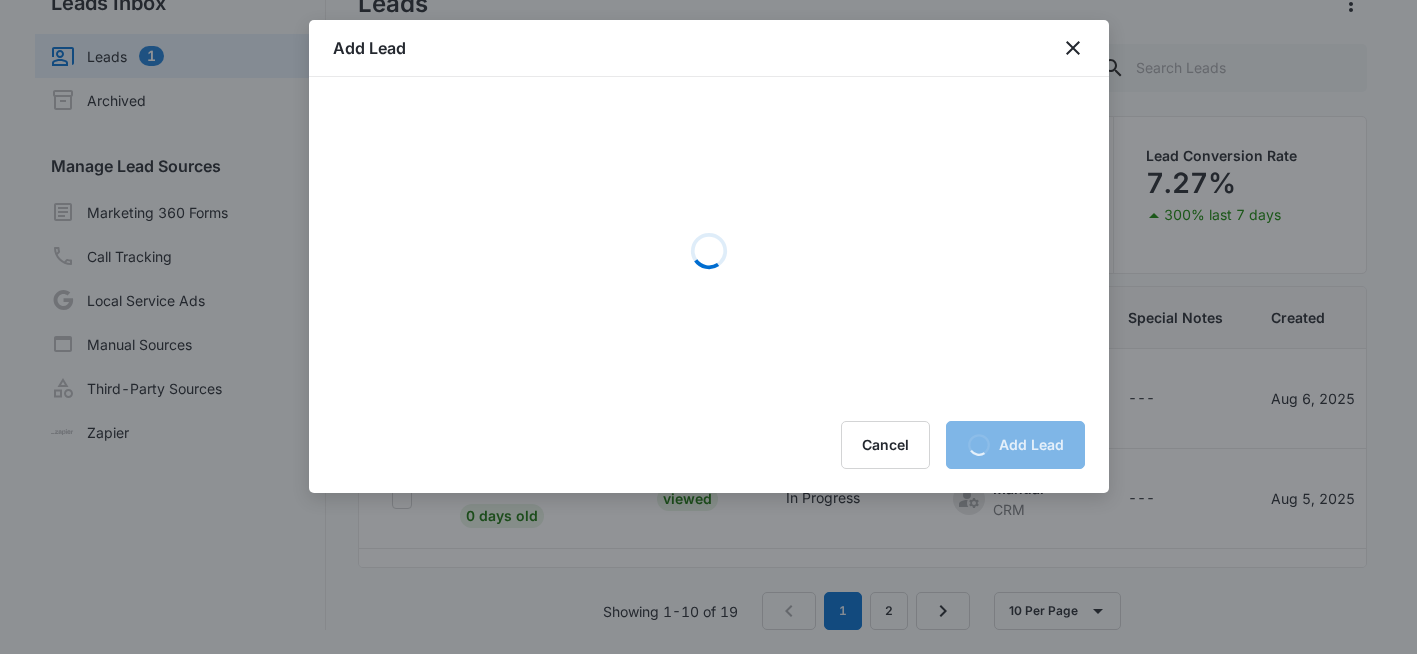 scroll, scrollTop: 0, scrollLeft: 0, axis: both 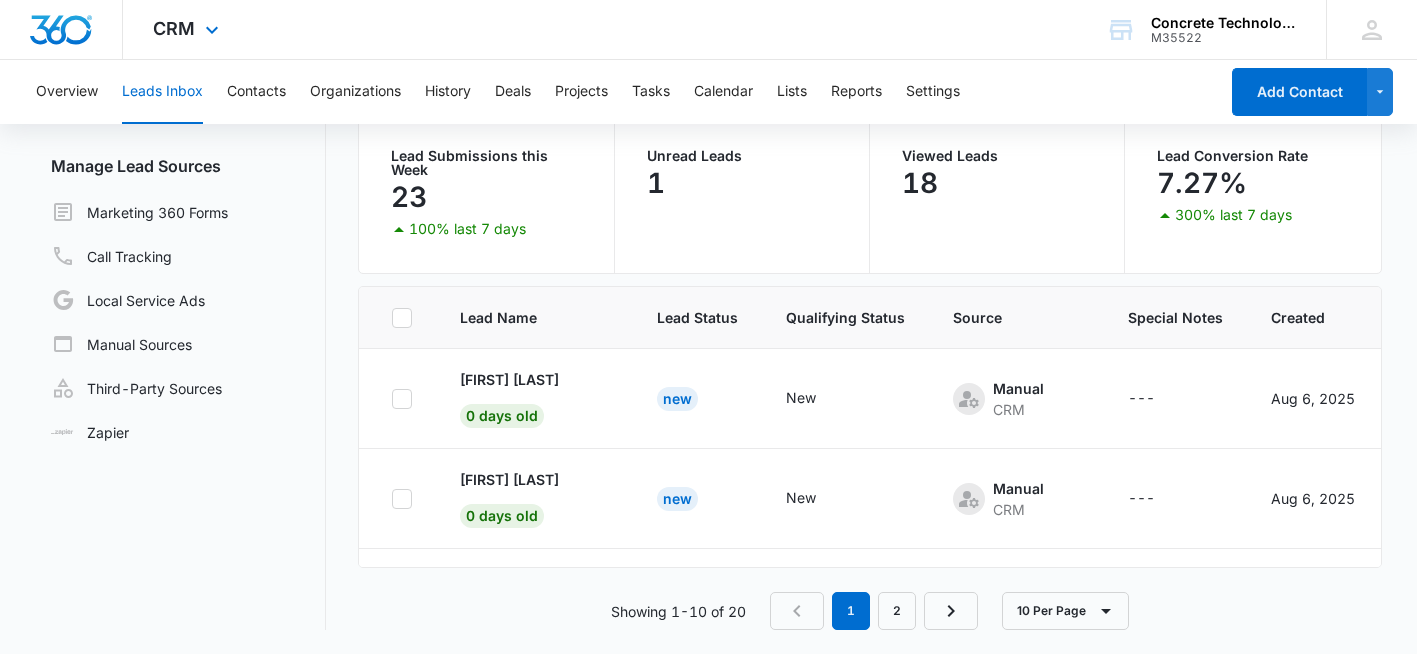 click on "CRM Apps Reputation Websites Forms CRM Email Social Shop Payments POS Content Ads Intelligence Files Brand Settings" at bounding box center (188, 29) 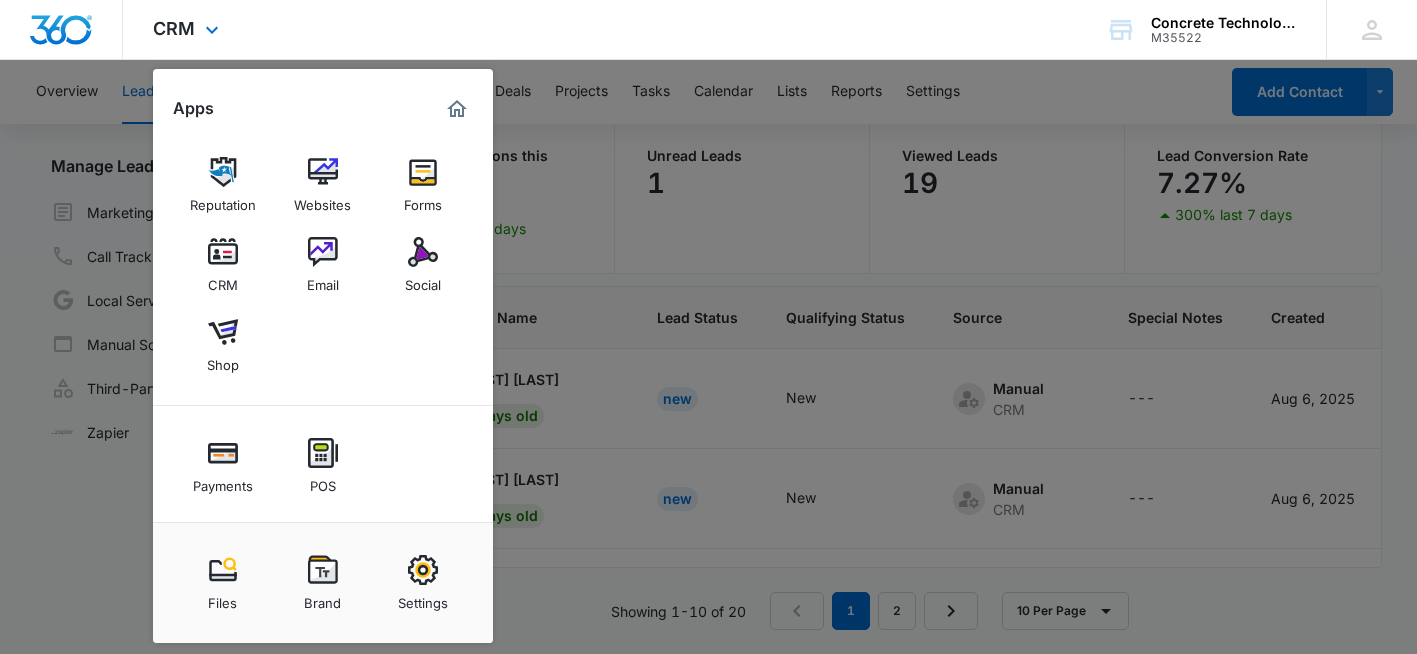 click on "CRM Apps Reputation Websites Forms CRM Email Social Shop Payments POS Content Ads Intelligence Files Brand Settings Concrete Technology M35522 Your Accounts View All sr [FIRST] [LAST] [EMAIL] My Profile Notifications Support Logout Terms & Conditions   •   Privacy Policy" at bounding box center [708, 30] 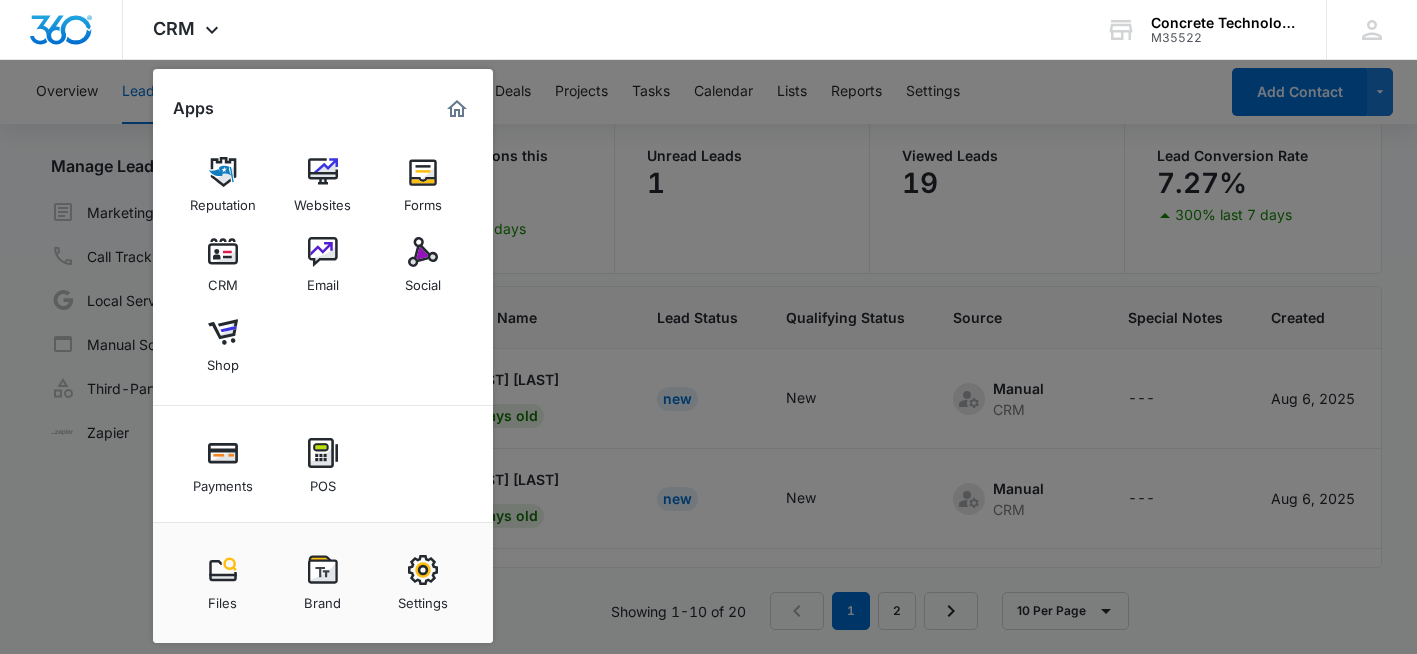 click at bounding box center [708, 327] 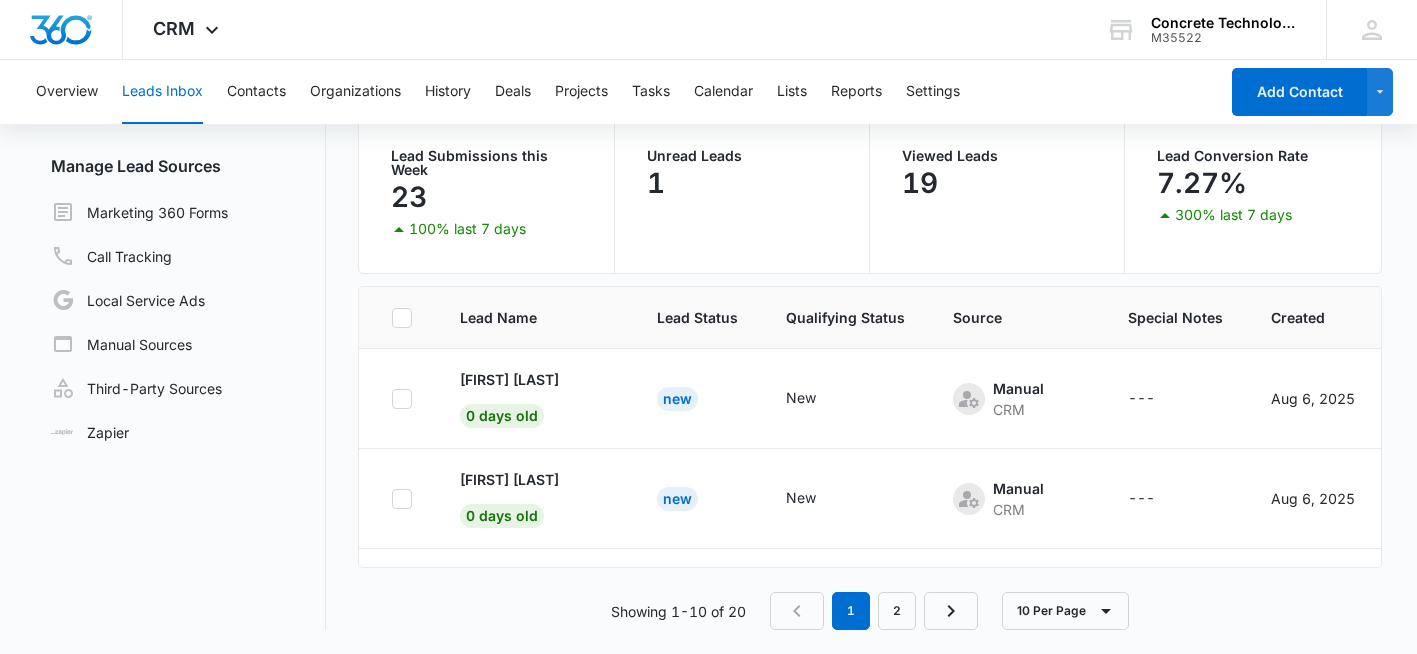 click on "Leads Inbox" at bounding box center (162, 92) 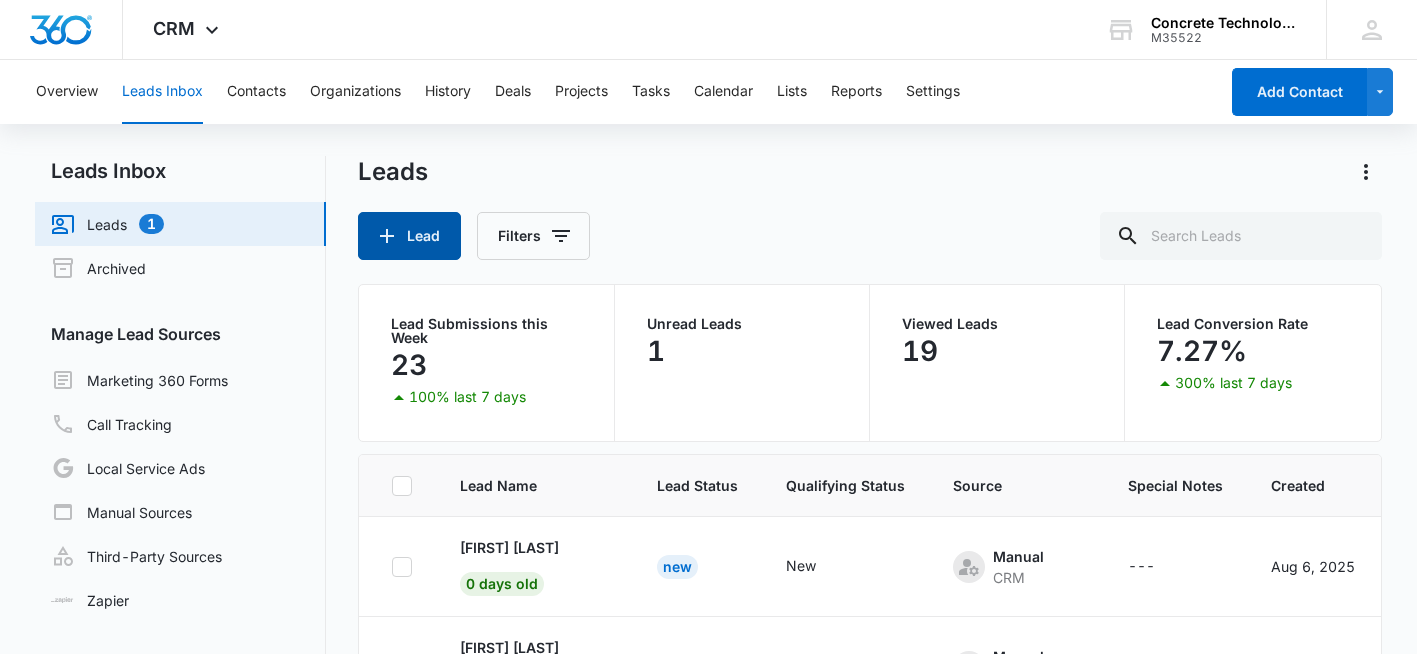 click on "Lead" at bounding box center [409, 236] 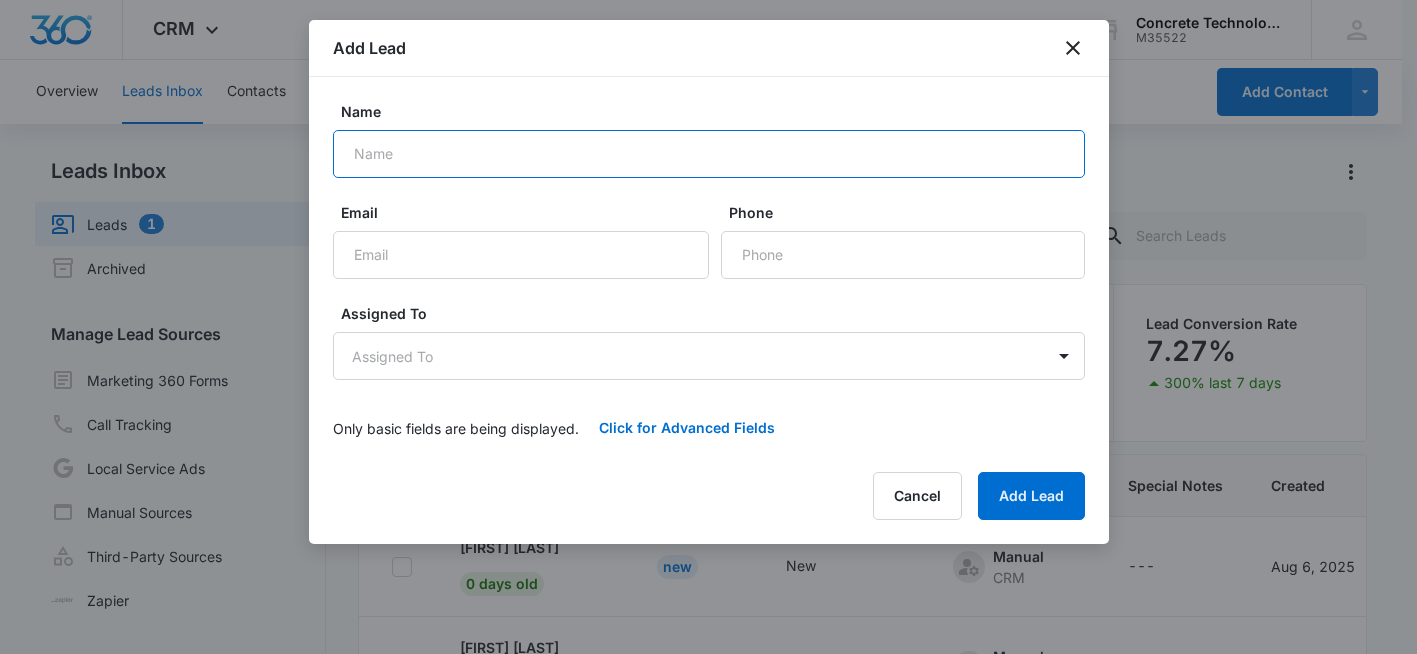 paste on "[FIRST]" 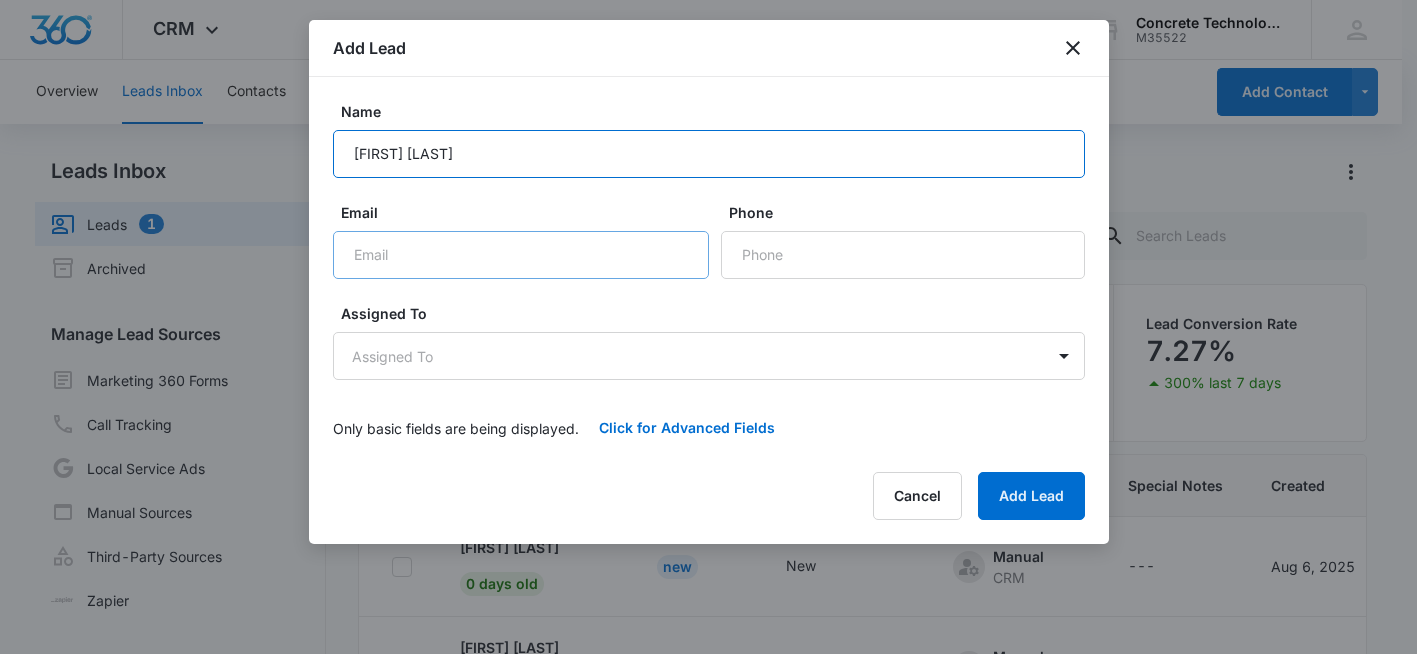 type on "[FIRST] [LAST]" 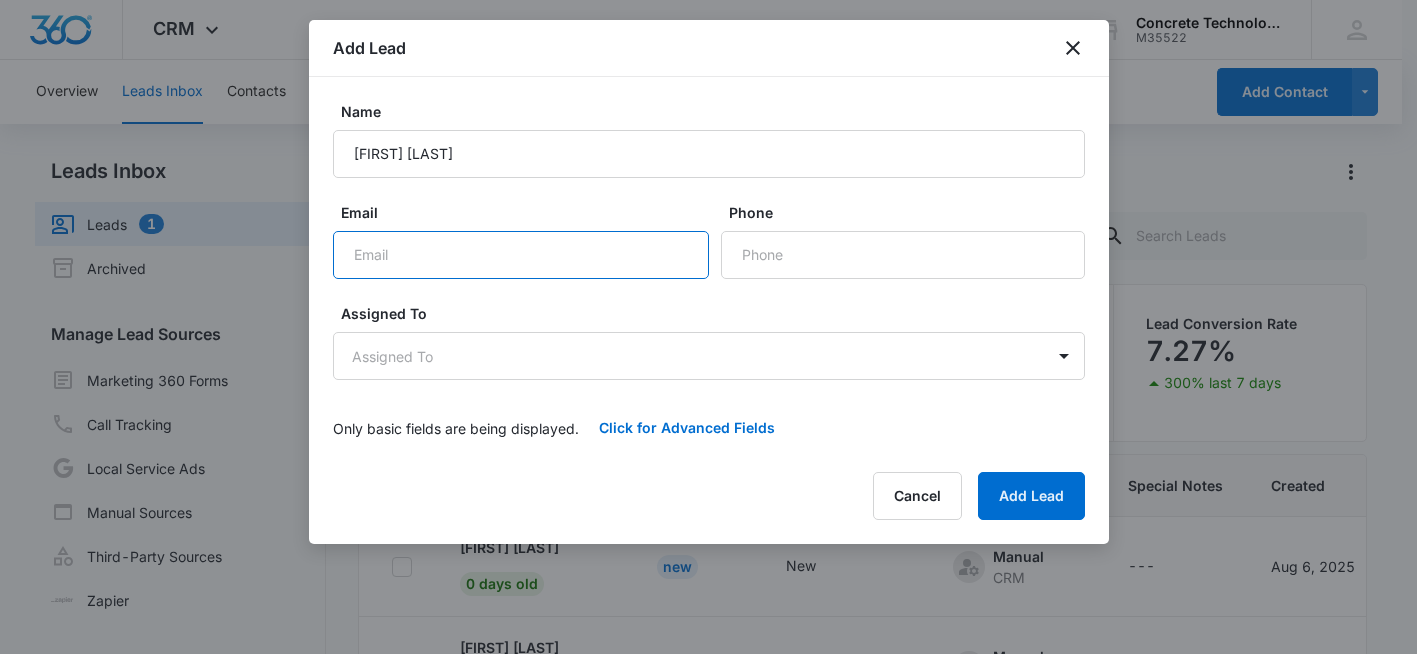 click on "Email" at bounding box center (521, 255) 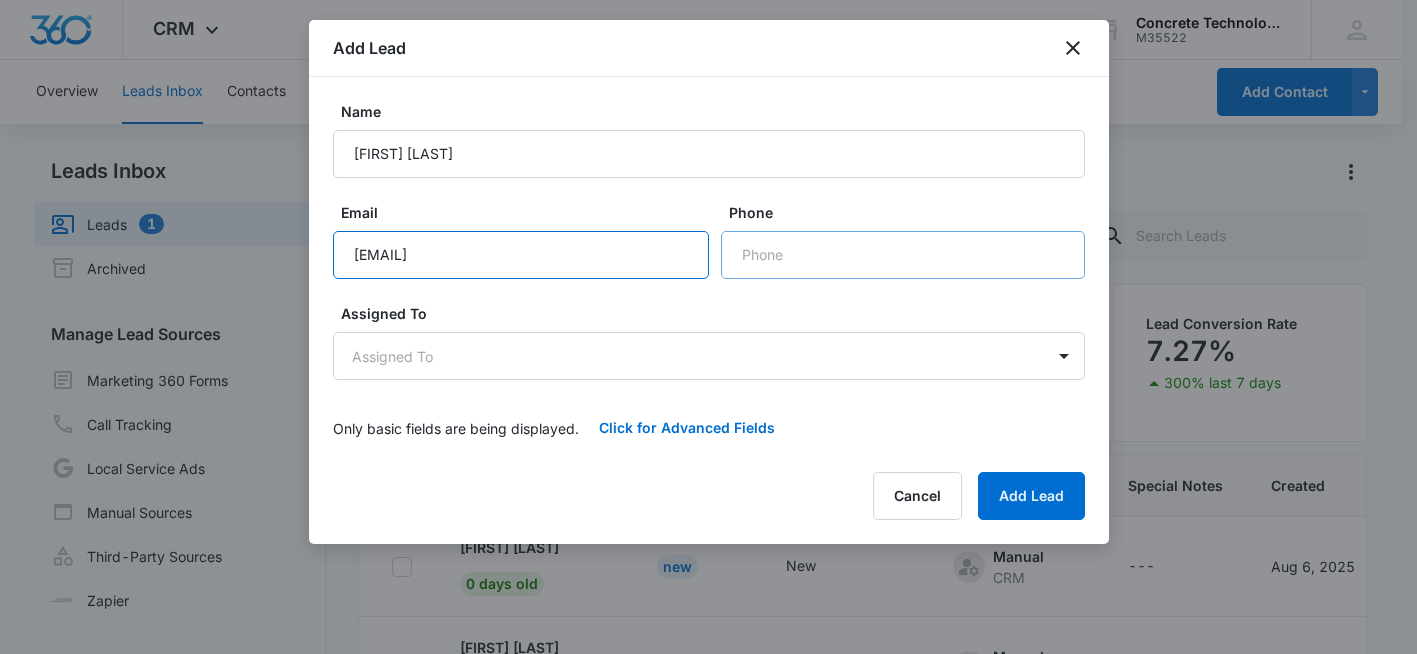 type on "[EMAIL]" 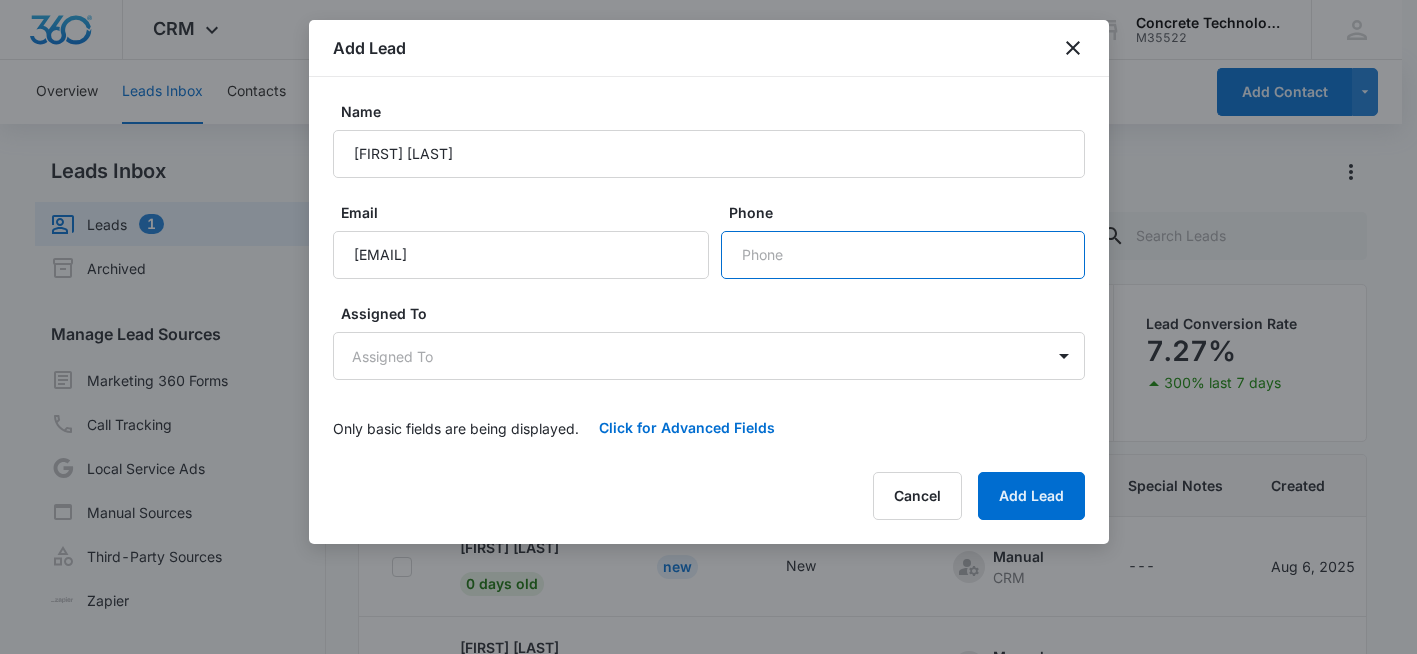 click on "Phone" at bounding box center [903, 255] 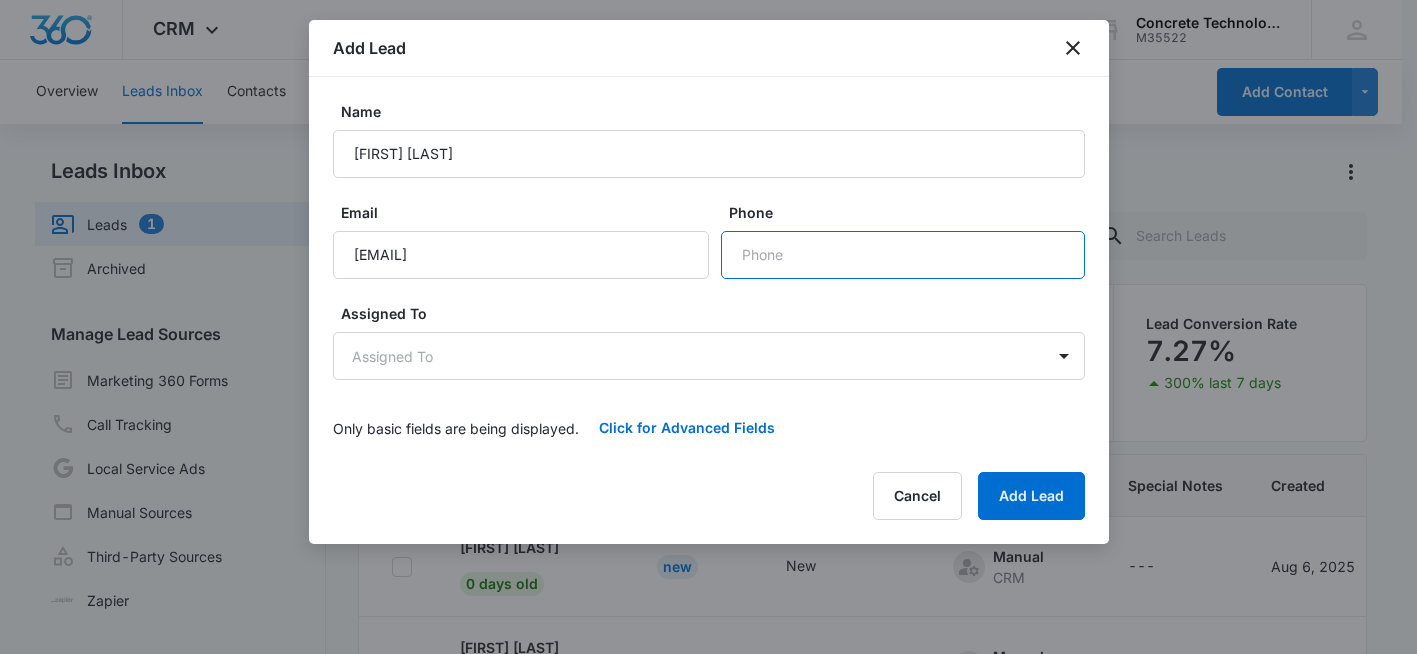 paste on "[PHONE]" 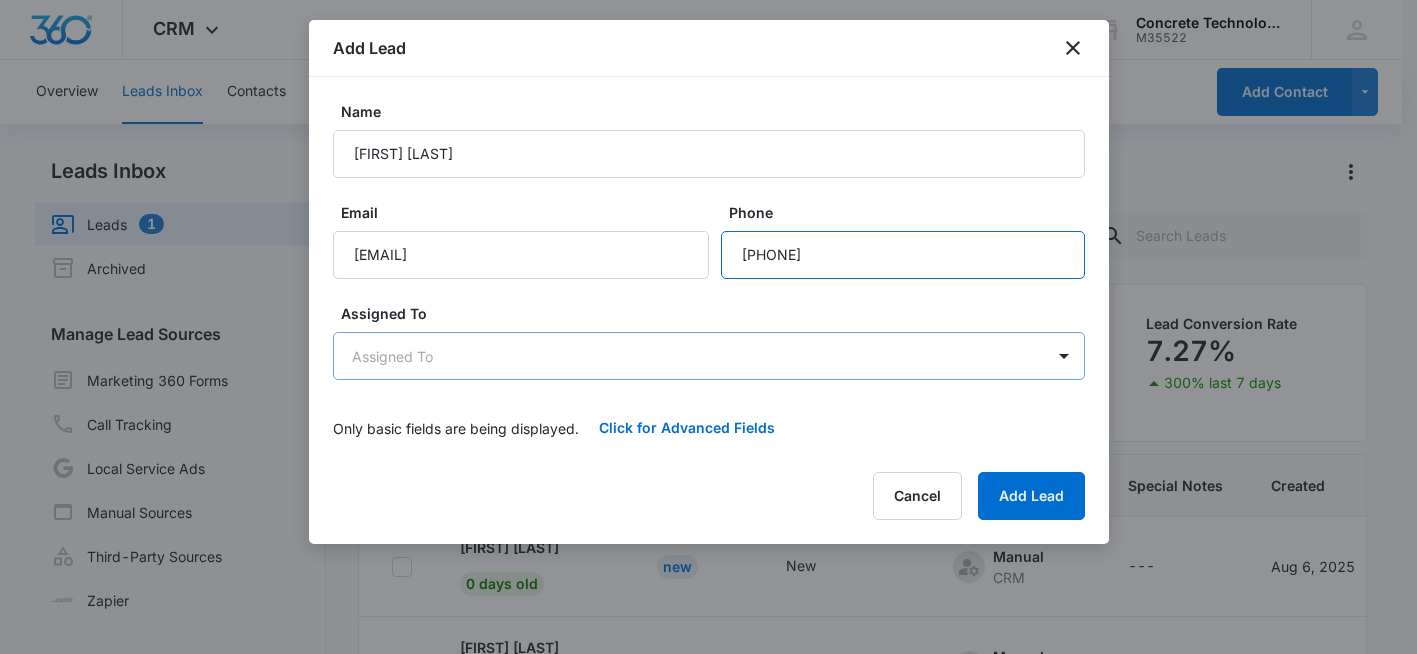type on "[PHONE]" 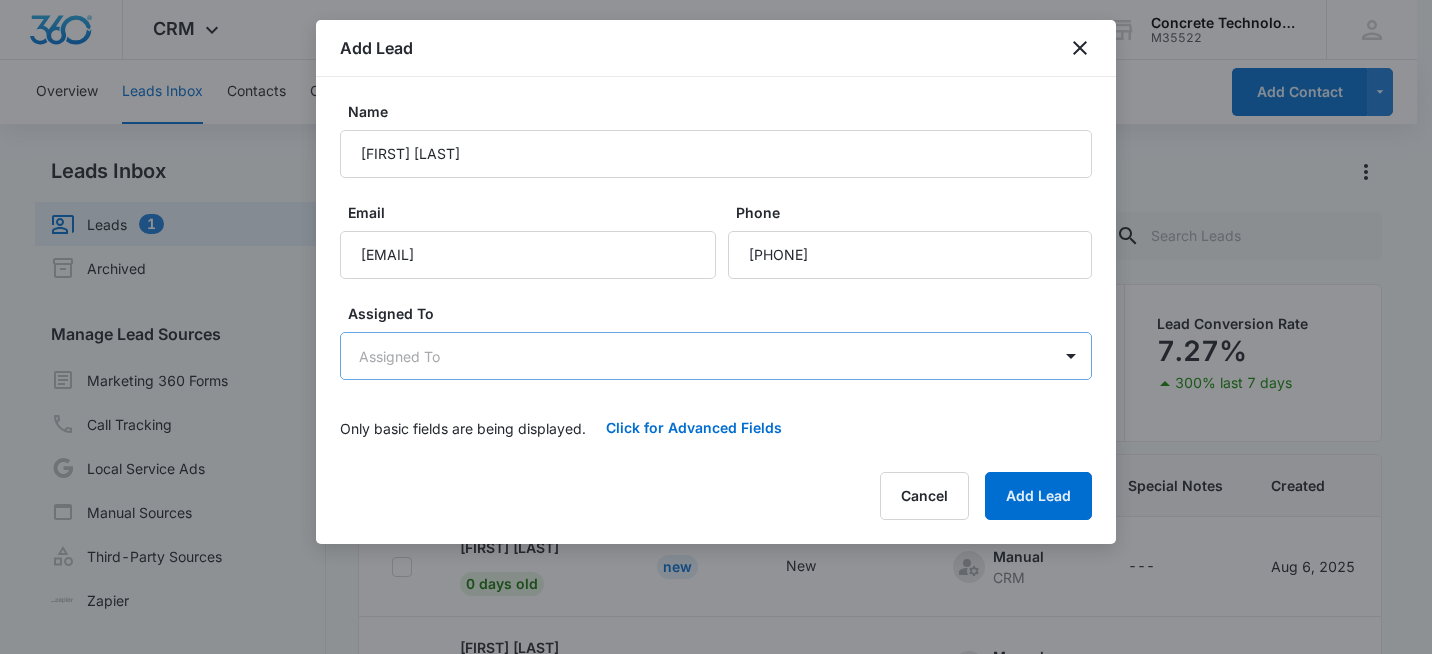 click on "CRM Apps Reputation Websites Forms CRM Email Social Shop Payments POS Content Ads Intelligence Files Brand Settings Concrete Technology M35522 Your Accounts View All sr [FIRST] [LAST] [EMAIL] My Profile Notifications Support Logout Terms & Conditions   •   Privacy Policy Overview Leads Inbox Contacts Organizations History Deals Projects Tasks Calendar Lists Reports Settings Add Contact Leads Inbox Leads 1 Archived Manage Lead Sources Marketing 360 Forms Call Tracking Local Service Ads Manual Sources Third-Party Sources Zapier Leads Lead Filters Lead Submissions this Week 23 100% last 7 days Unread Leads 1 Viewed Leads 19 Lead Conversion Rate 7.27% 300% last 7 days Lead Name Lead Status Qualifying Status Source Special Notes Created Assigned To     [FIRST] [LAST] 0 days old New New Manual CRM --- [MONTH] [DAY], [YEAR] [FIRST] [LAST] [FIRST] [LAST] 0 days old New New Manual CRM --- [MONTH] [DAY], [YEAR] [FIRST] [LAST] [FIRST] [LAST] 0 days old Viewed In Progress Manual CRM --- [MONTH] [DAY], [YEAR] [FIRST] [LAST]" at bounding box center (716, 411) 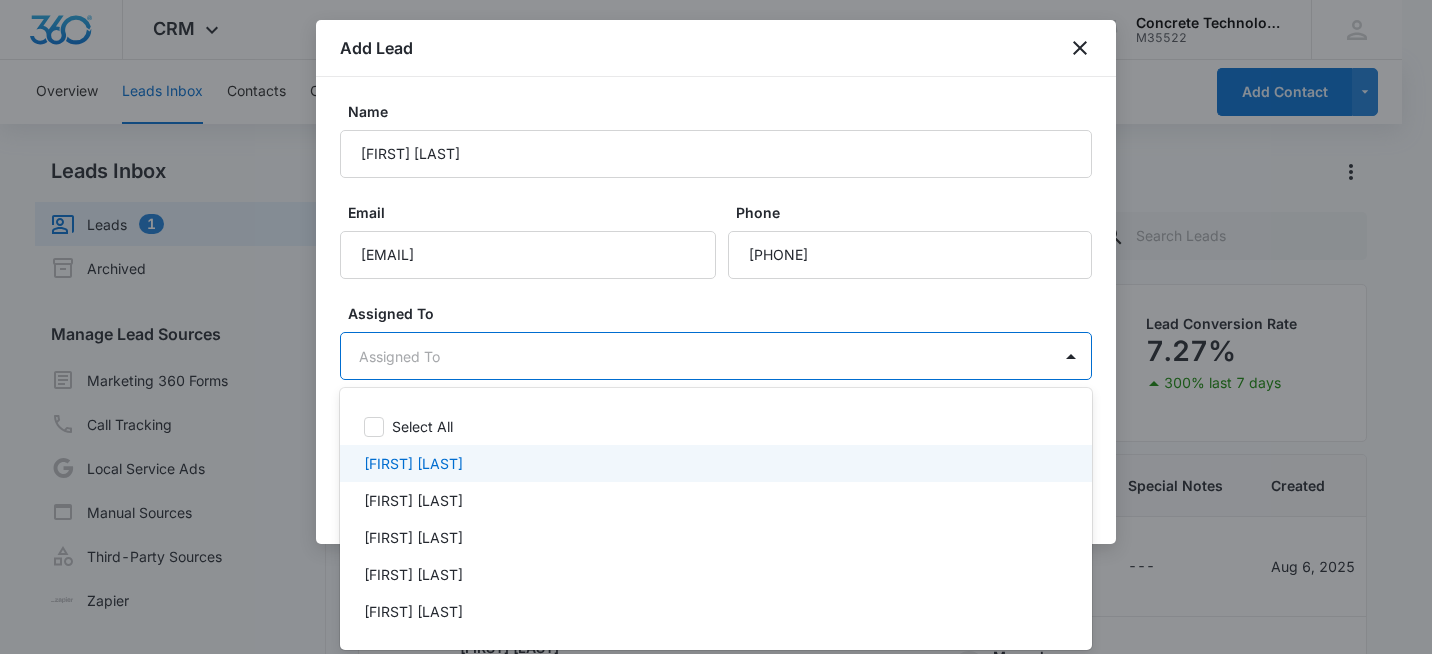 click on "[FIRST] [LAST]" at bounding box center (413, 463) 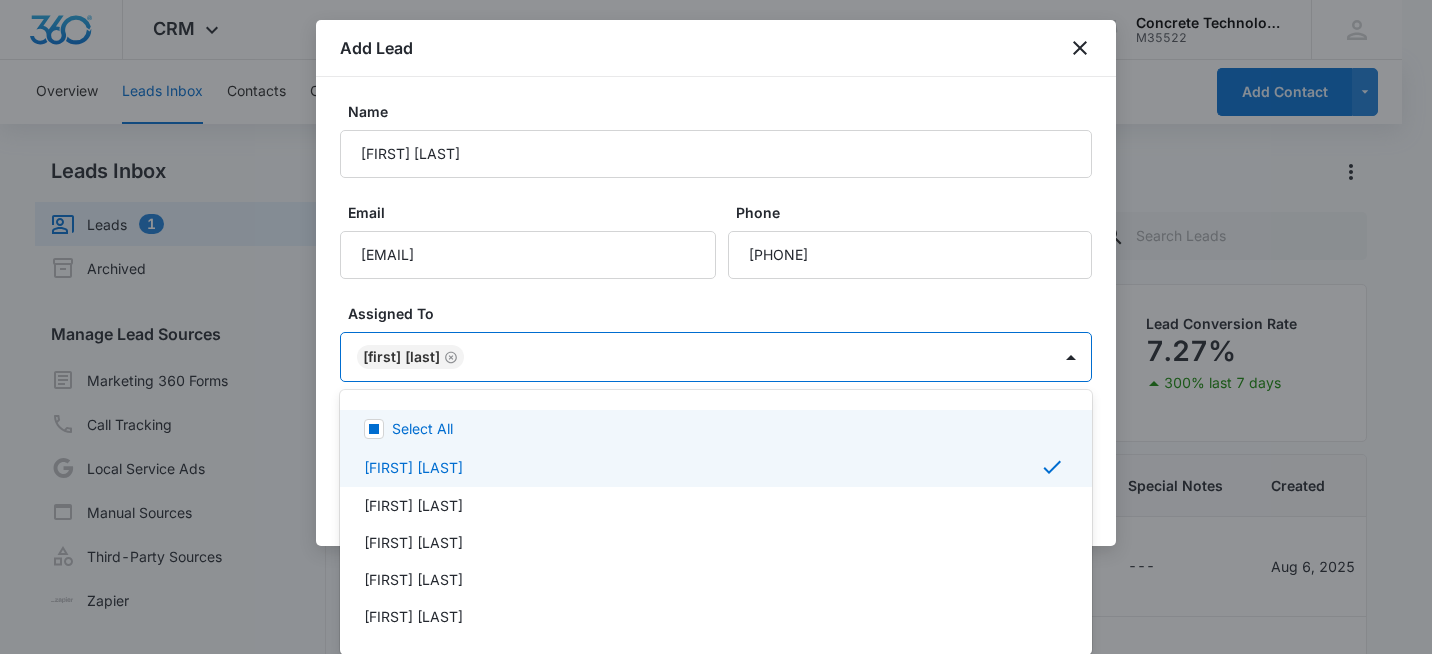 click at bounding box center [716, 327] 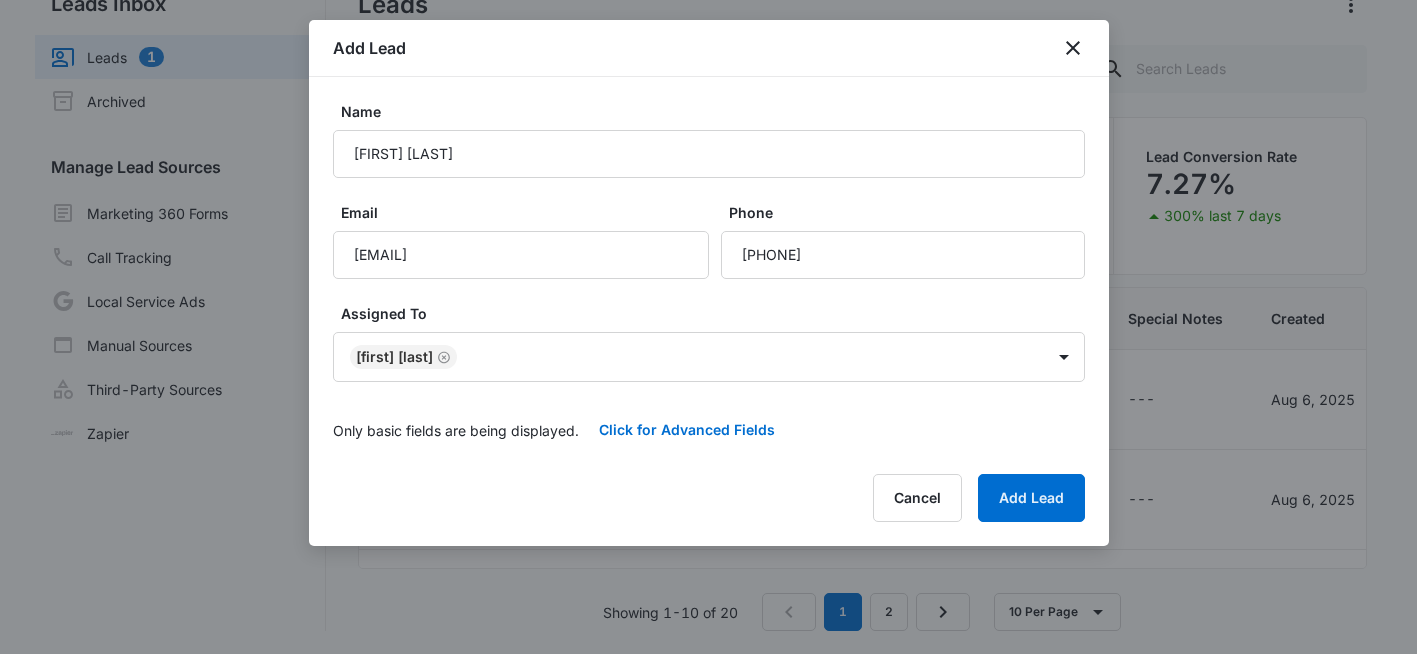 scroll, scrollTop: 168, scrollLeft: 0, axis: vertical 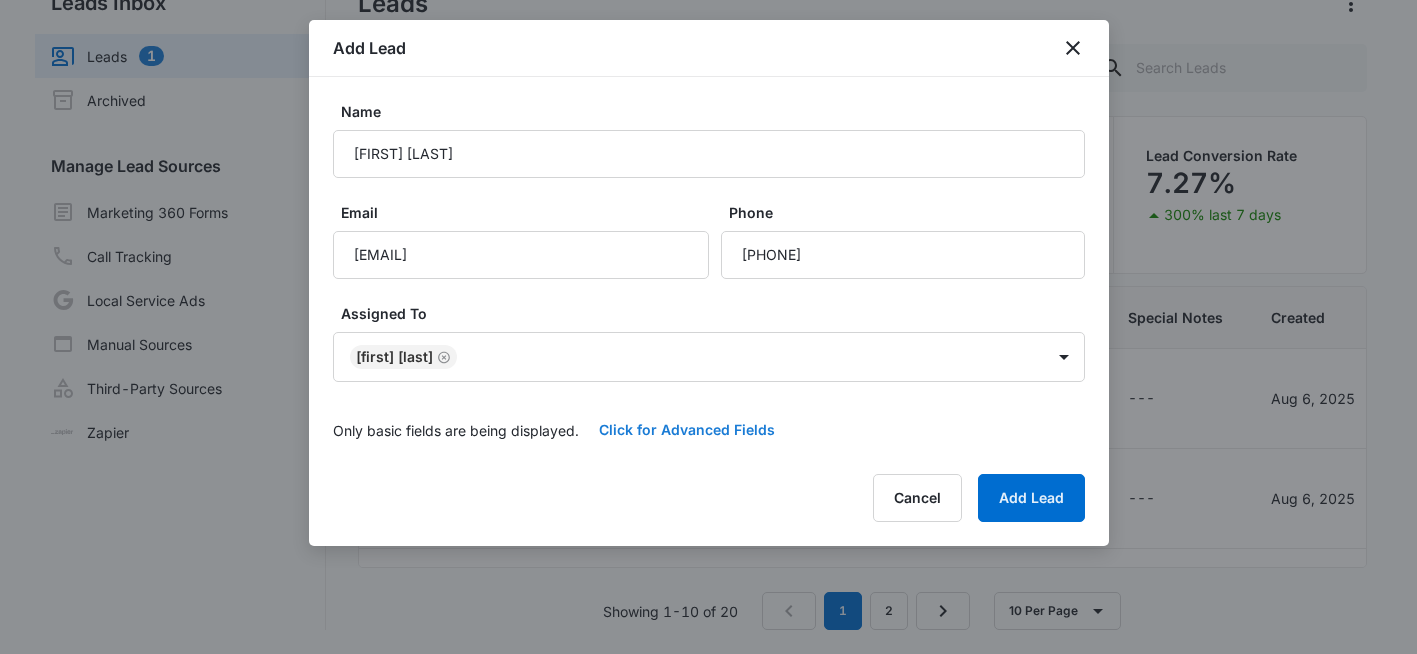 click on "Click for Advanced Fields" at bounding box center (687, 430) 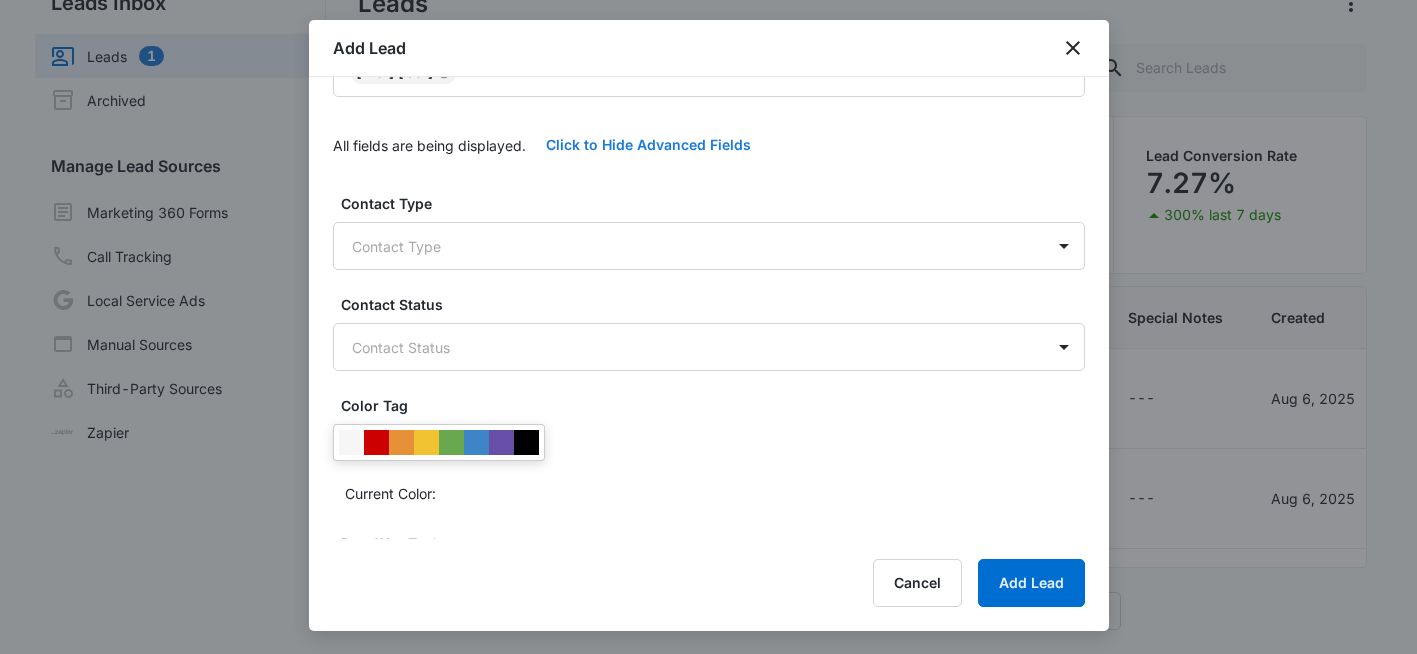 scroll, scrollTop: 300, scrollLeft: 0, axis: vertical 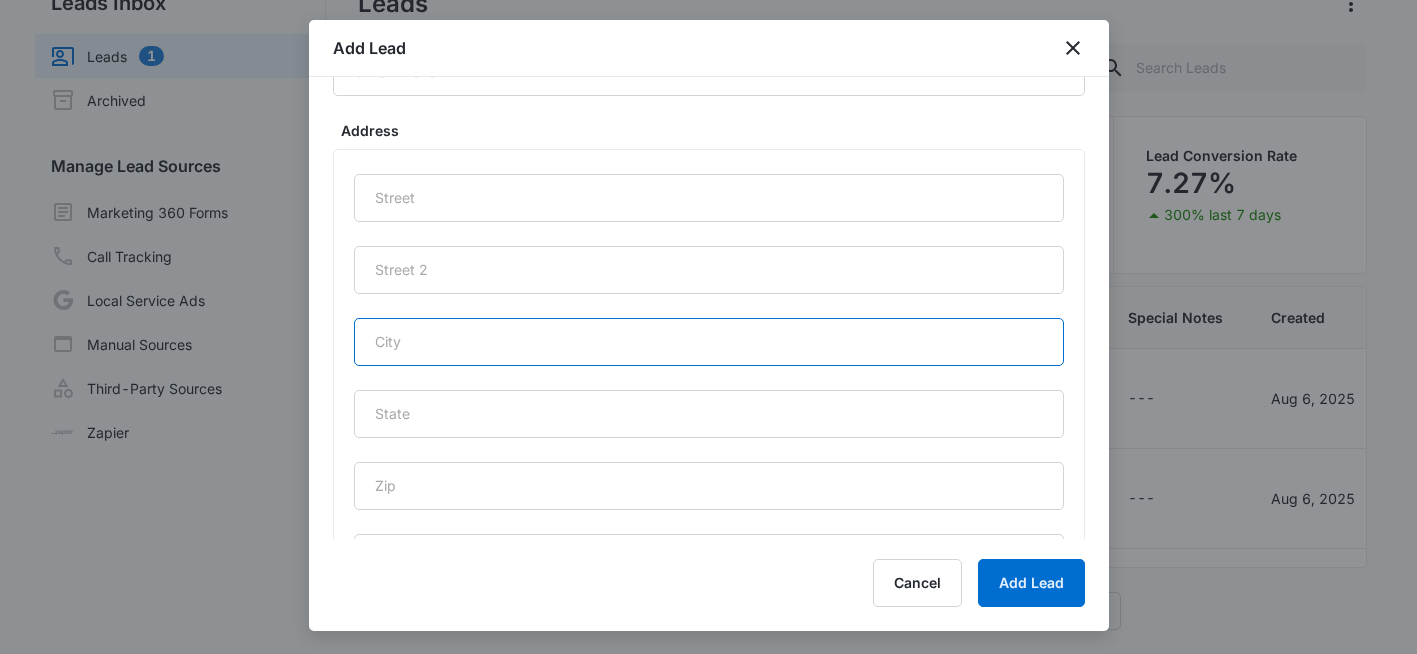 click at bounding box center (709, 342) 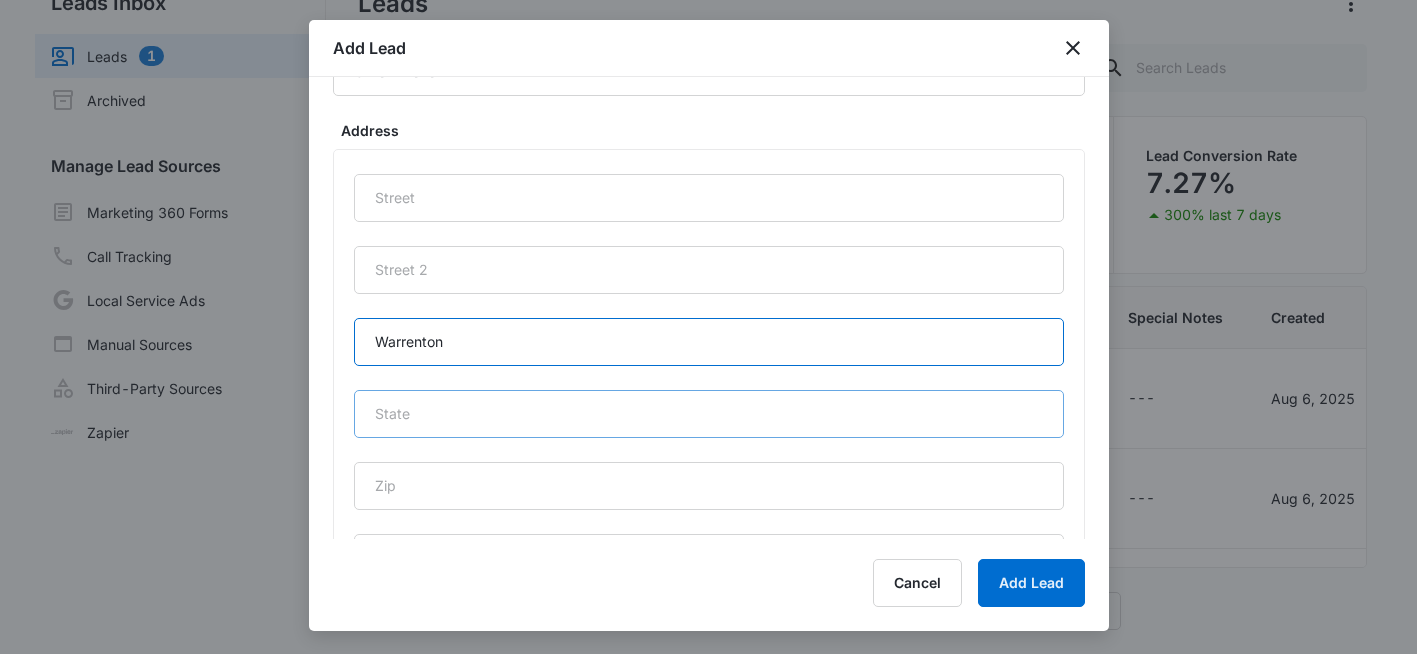 type on "Warrenton" 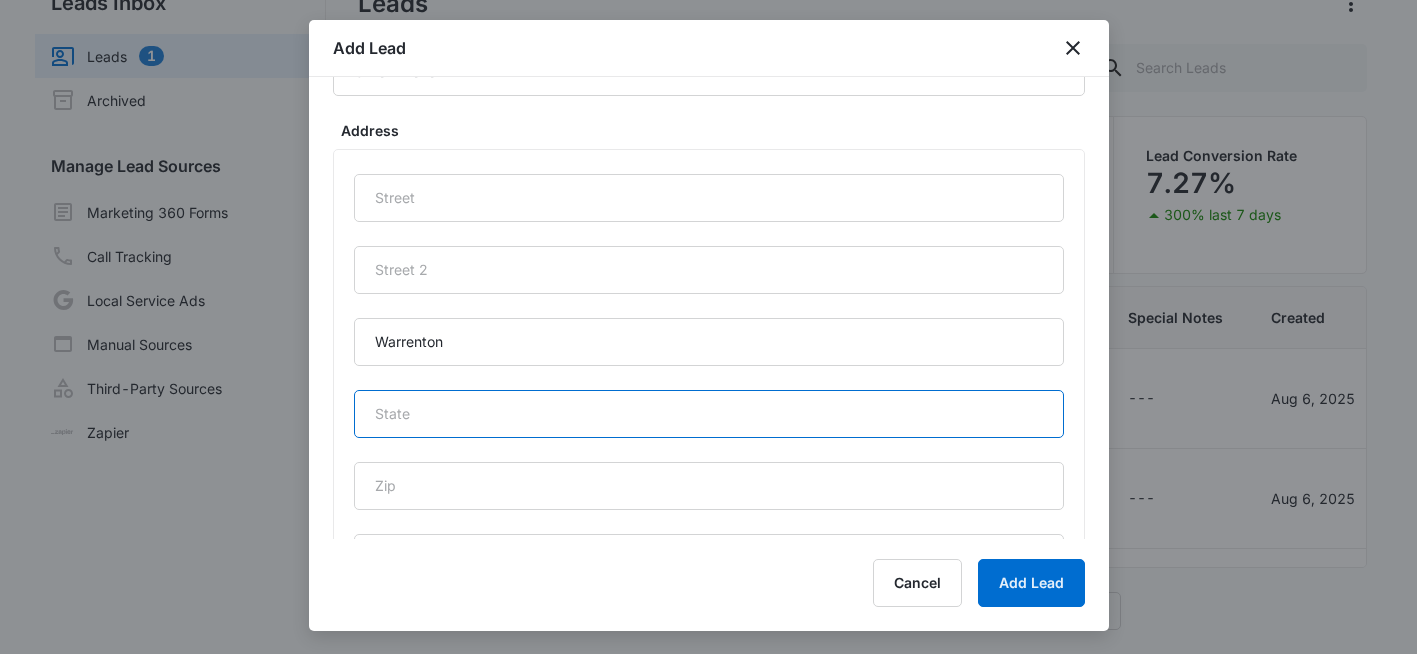 click at bounding box center (709, 414) 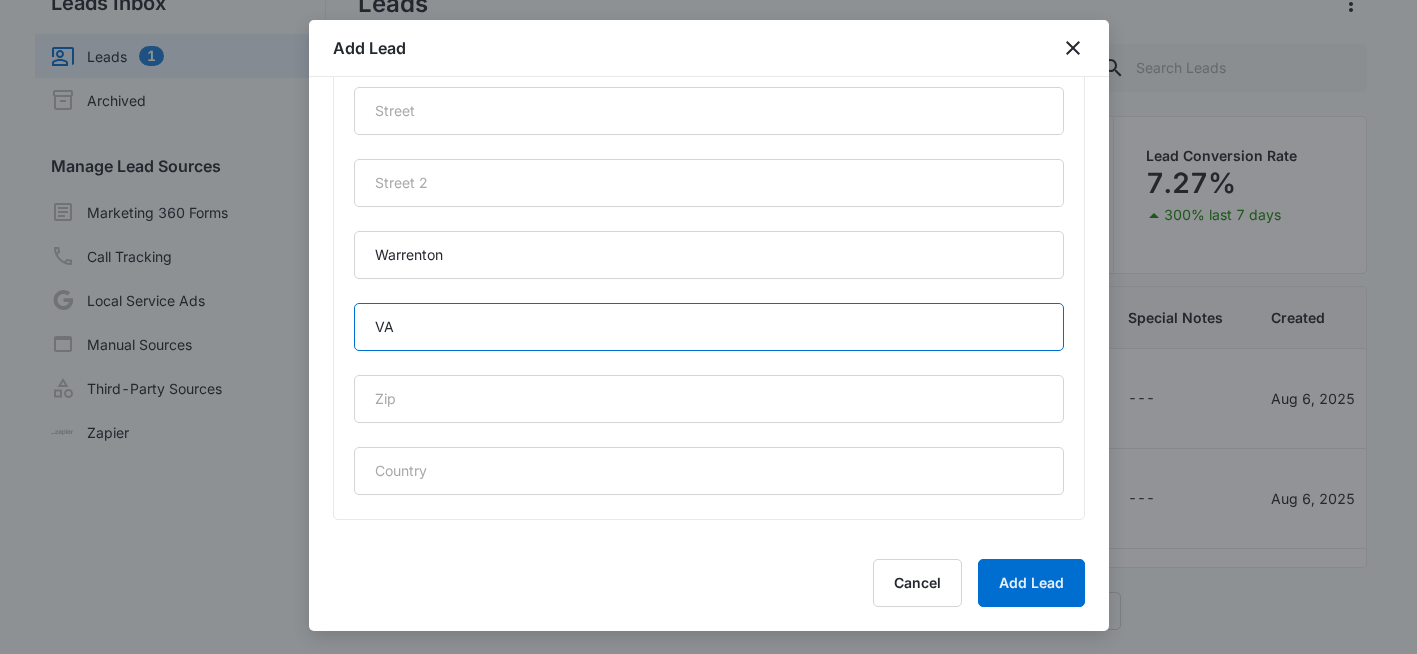 scroll, scrollTop: 992, scrollLeft: 0, axis: vertical 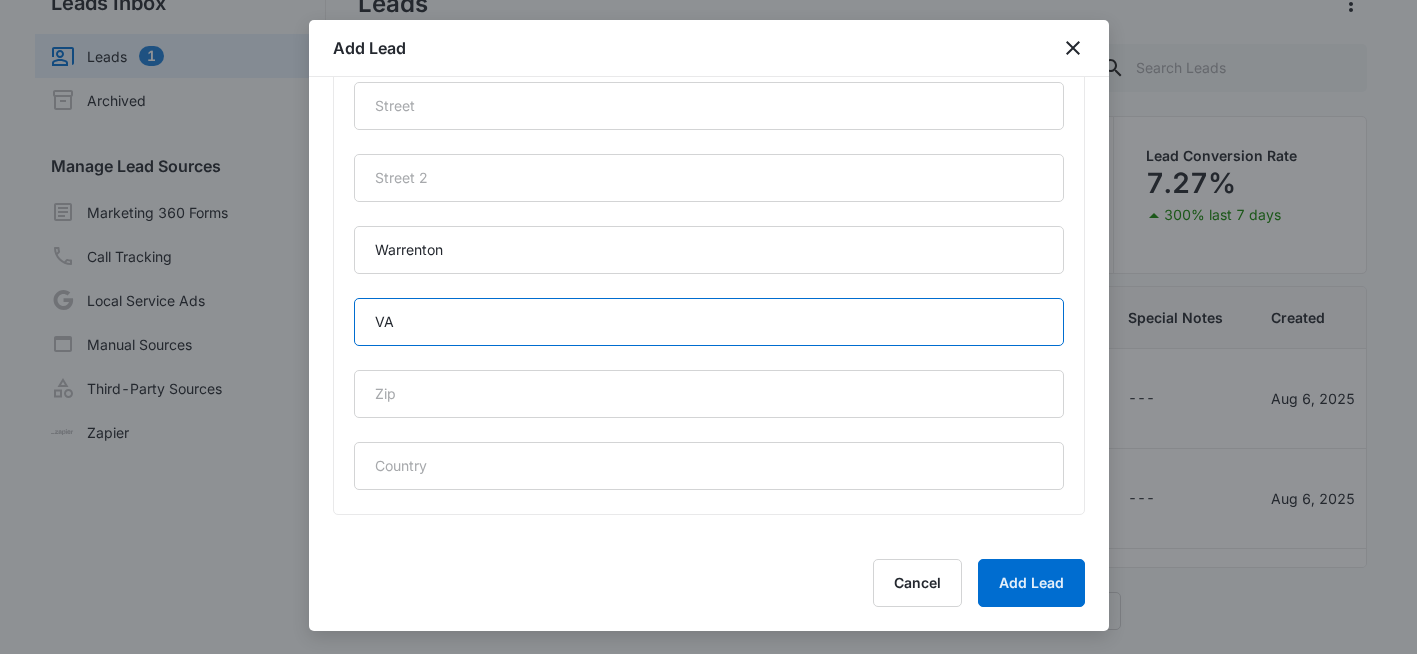 type on "VA" 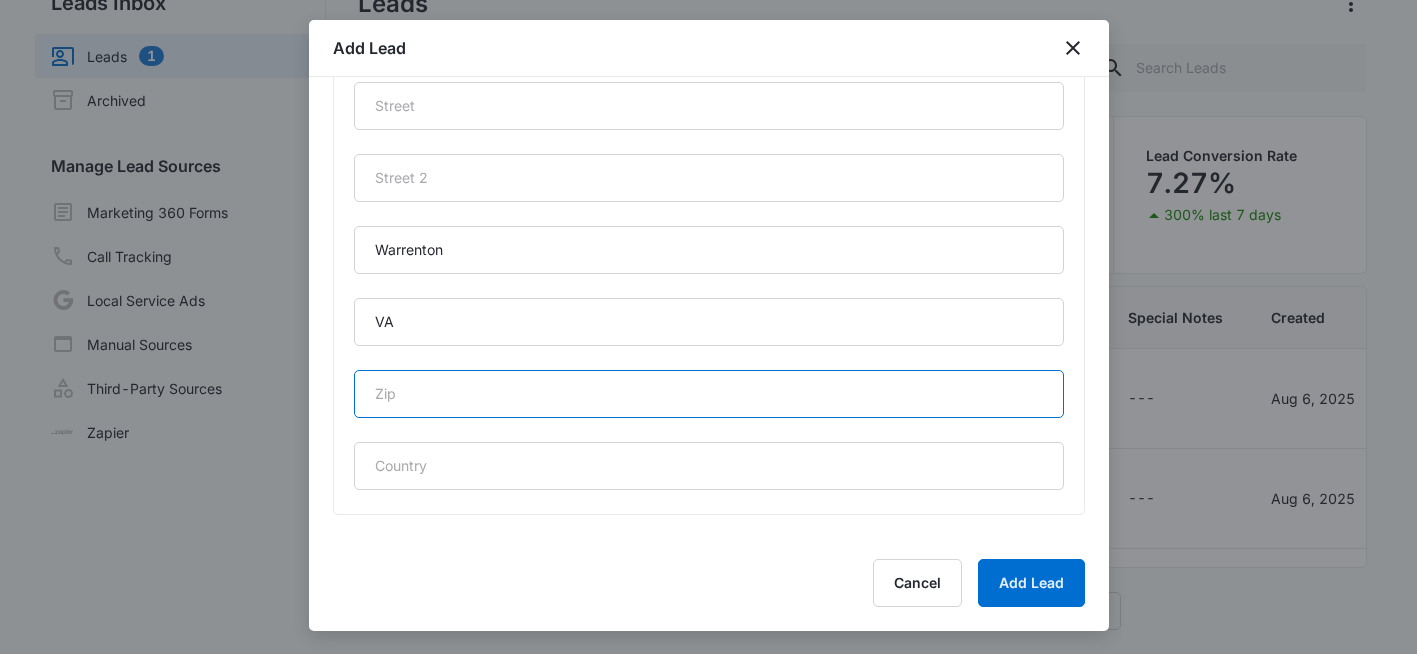 click at bounding box center (709, 394) 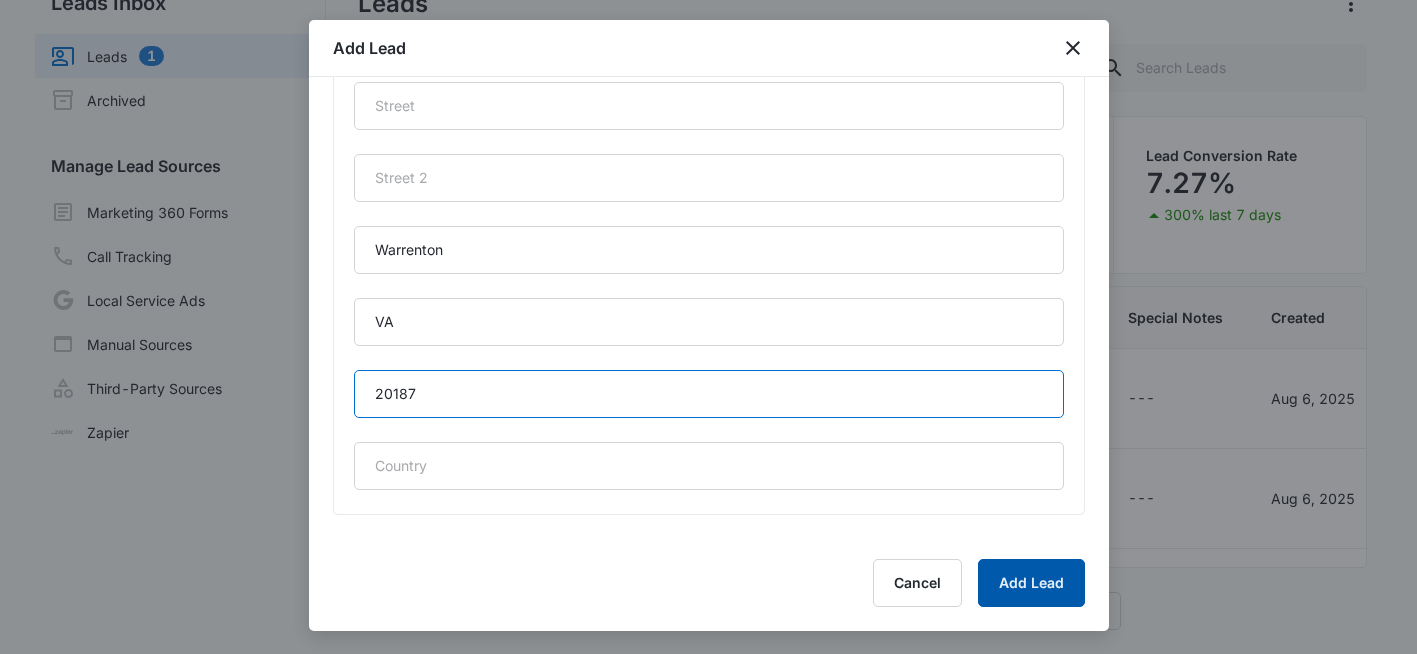 type on "20187" 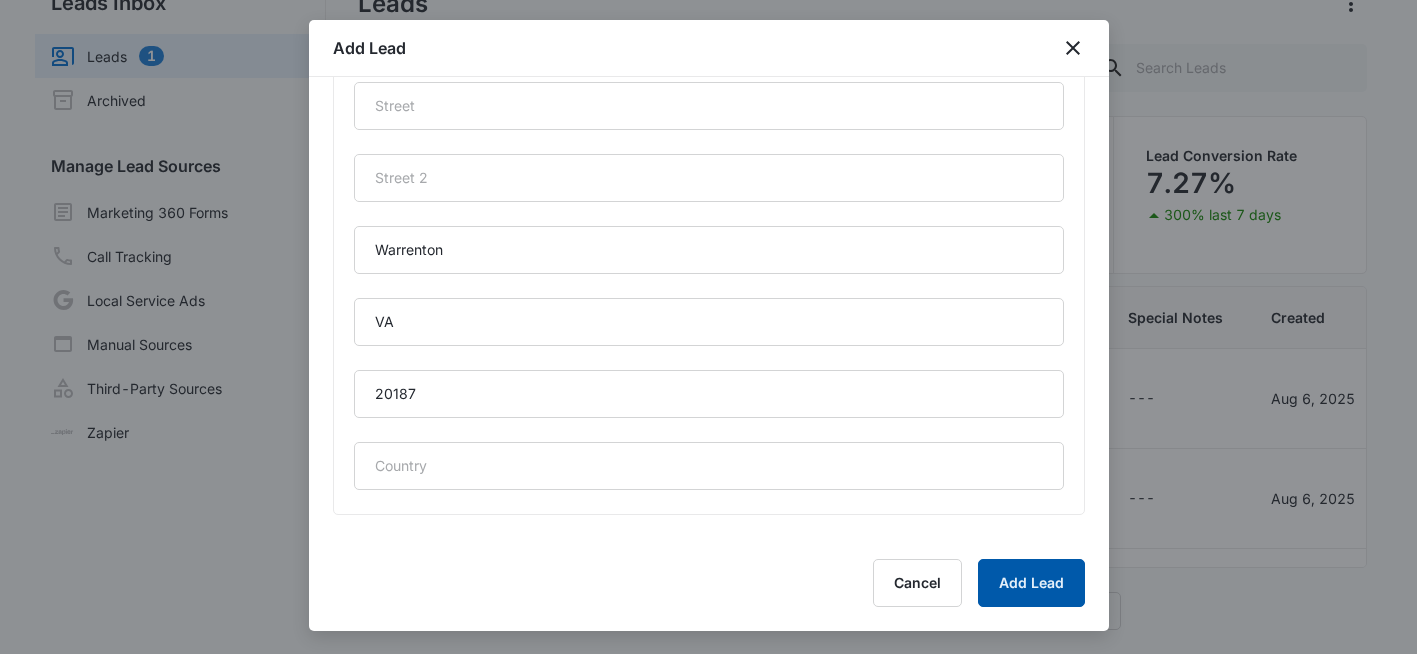 click on "Add Lead" at bounding box center (1031, 583) 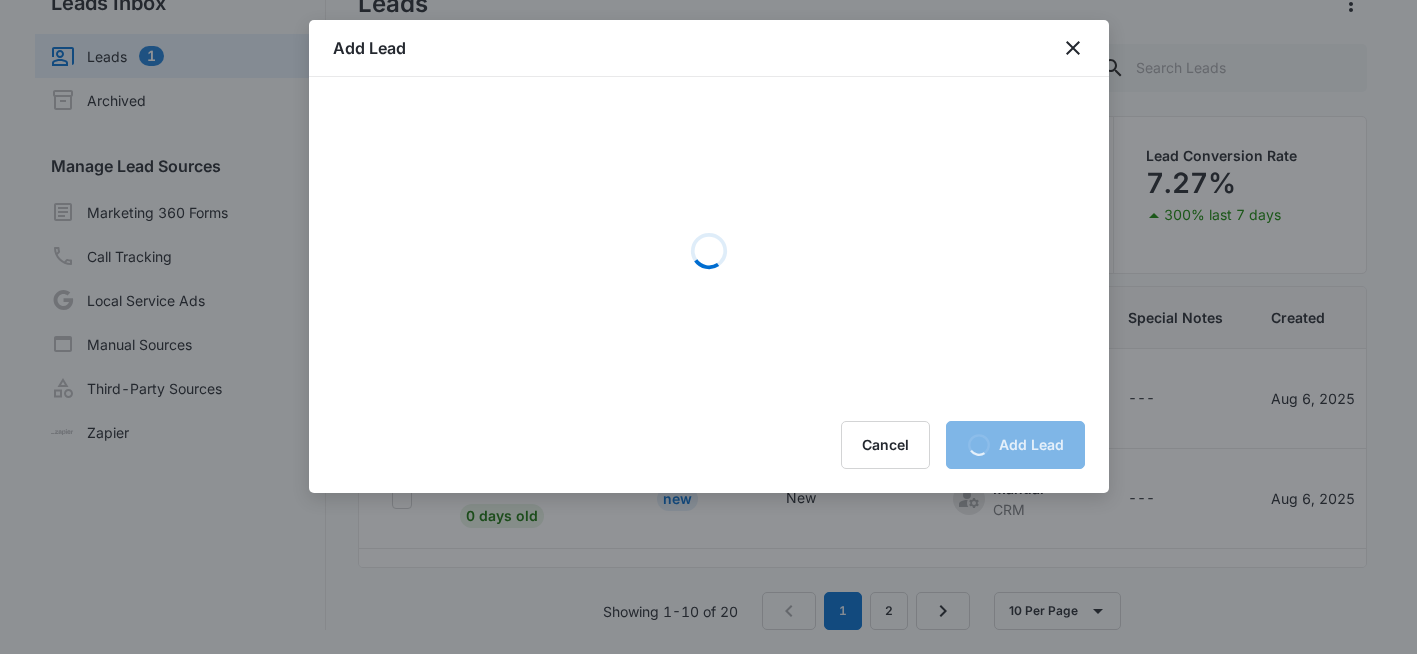 scroll, scrollTop: 0, scrollLeft: 0, axis: both 